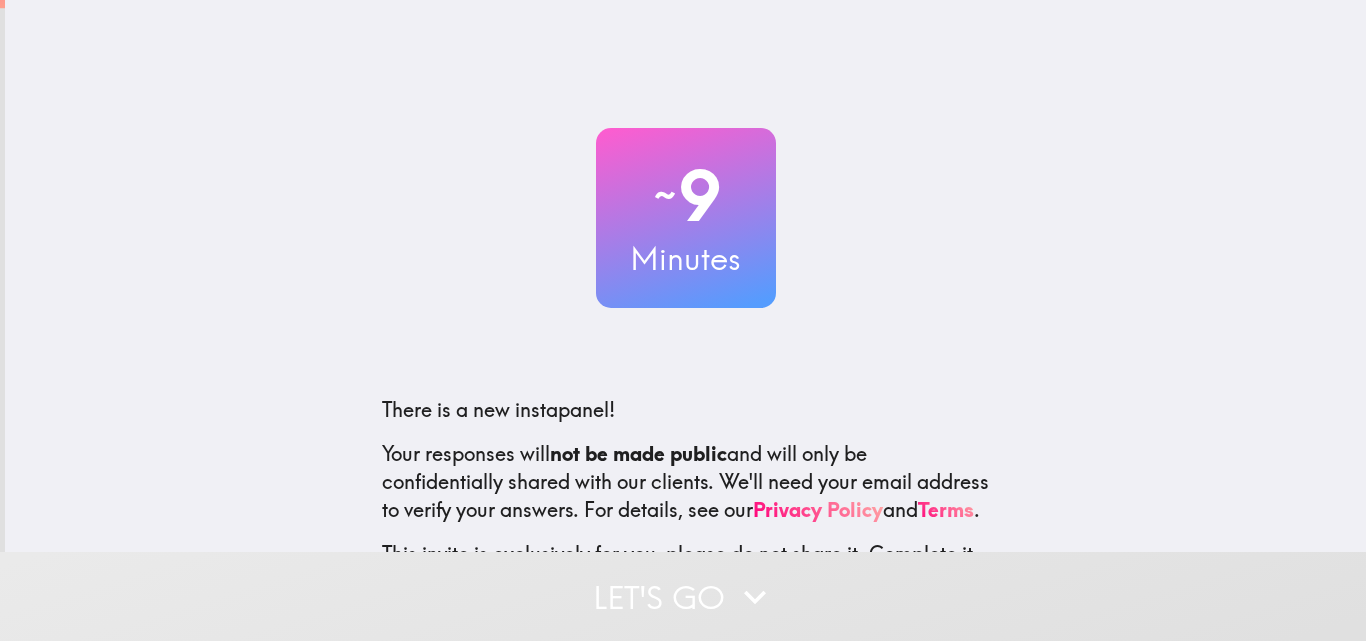 scroll, scrollTop: 0, scrollLeft: 0, axis: both 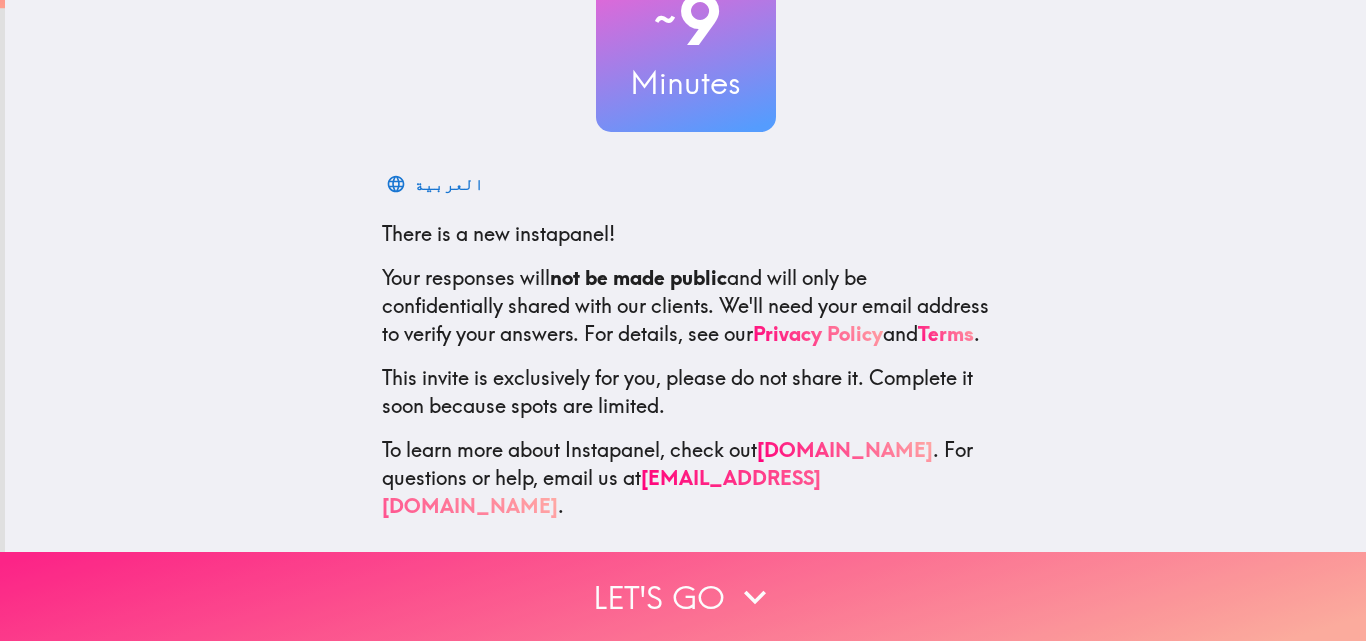 click on "Let's go" at bounding box center (683, 596) 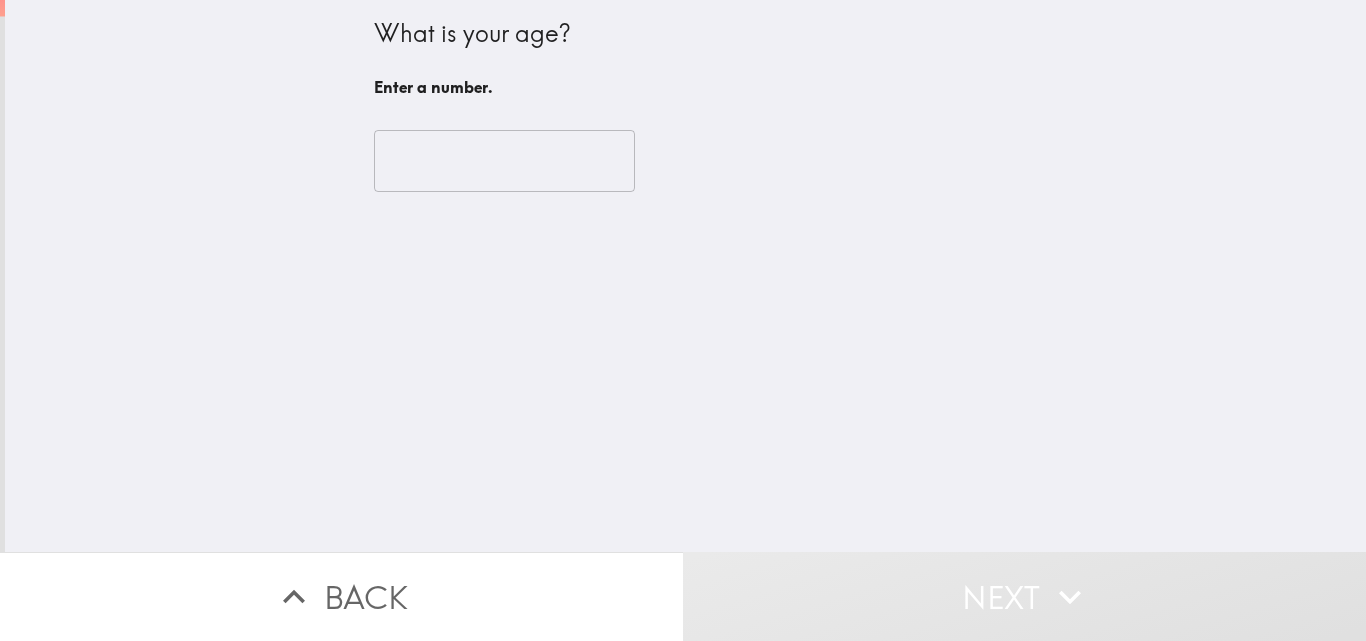 click at bounding box center (504, 161) 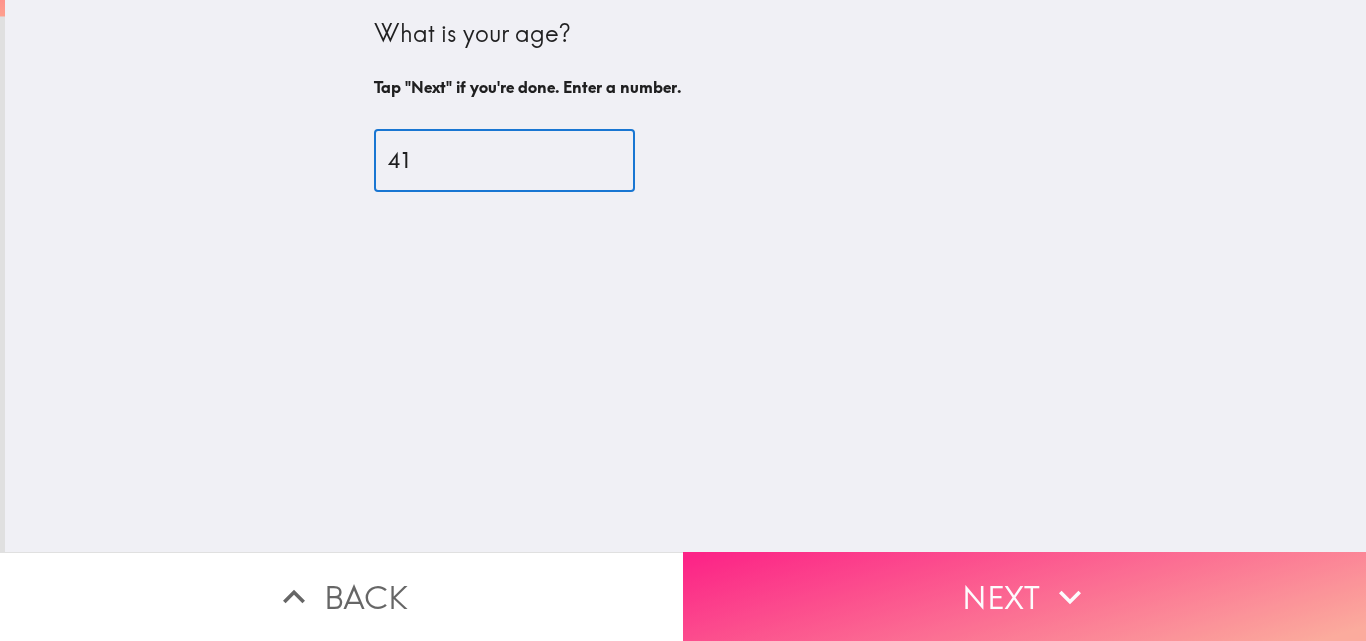 type on "41" 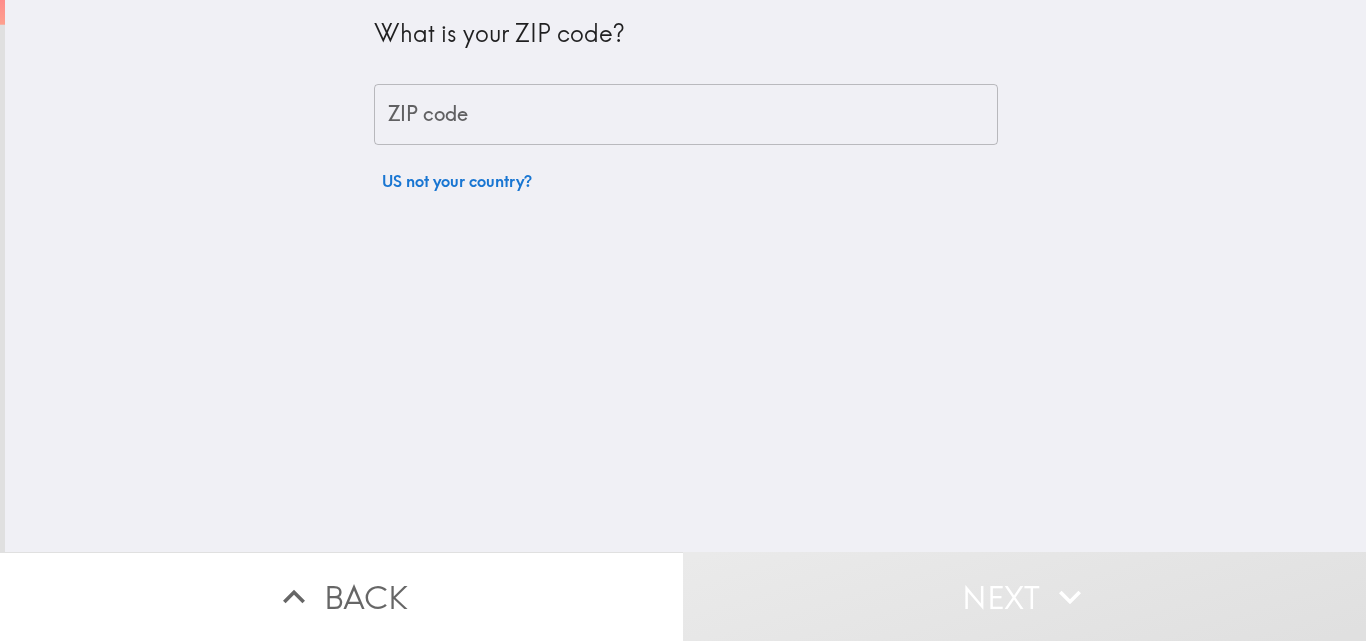 click on "ZIP code" at bounding box center (686, 115) 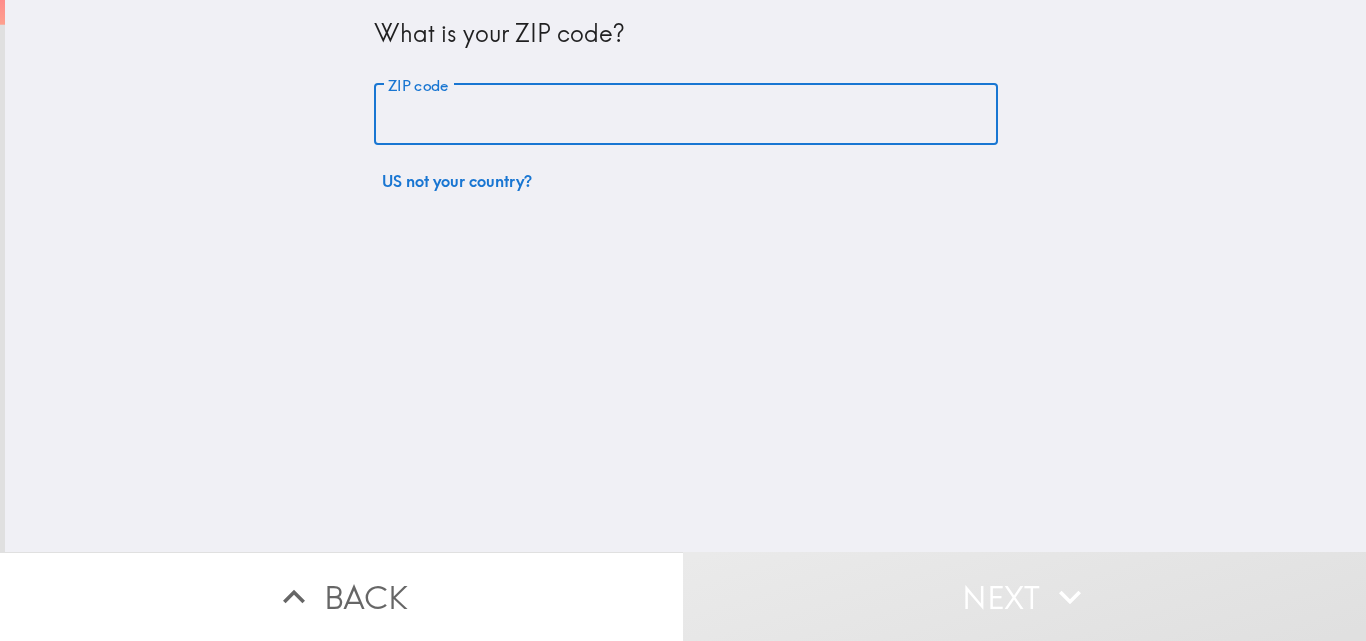 type on "20120" 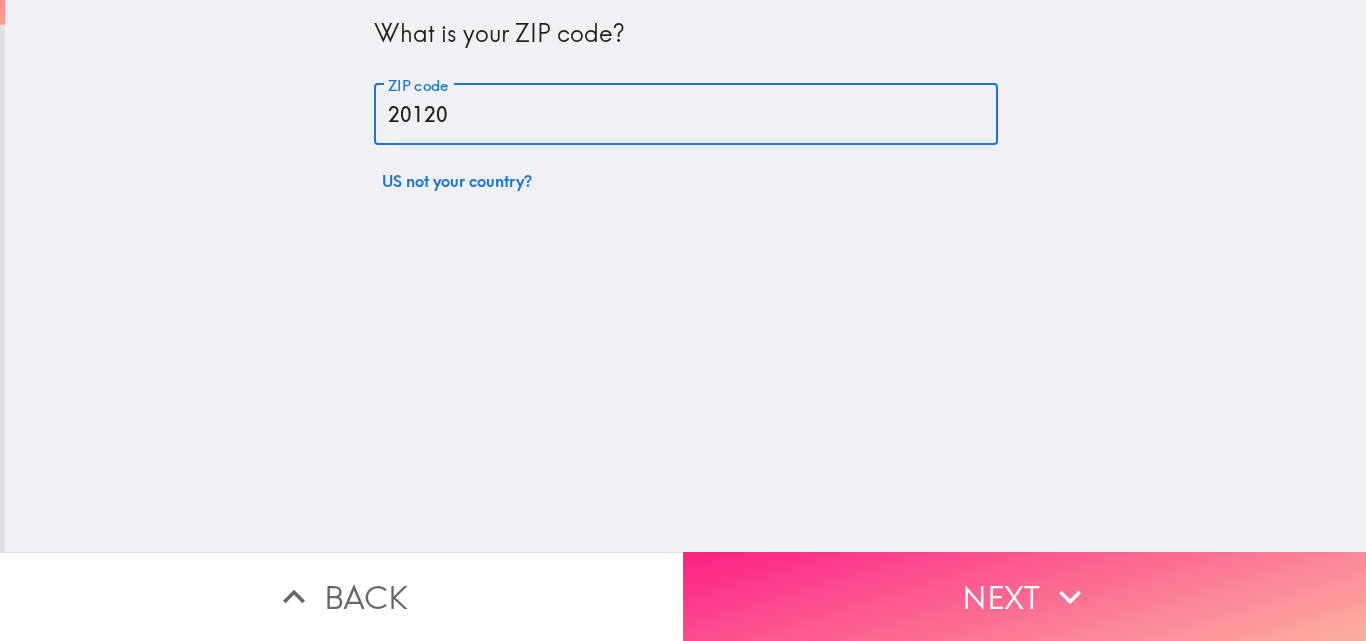 click on "Next" at bounding box center [1024, 596] 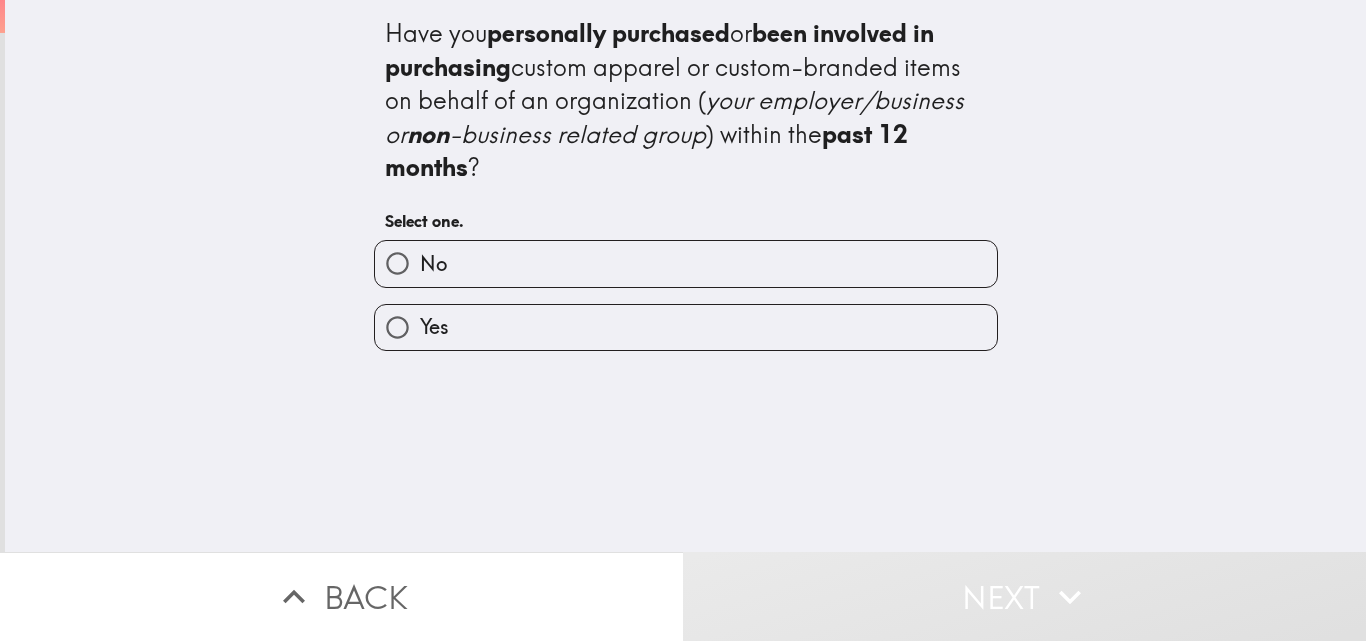 click on "No" at bounding box center (686, 263) 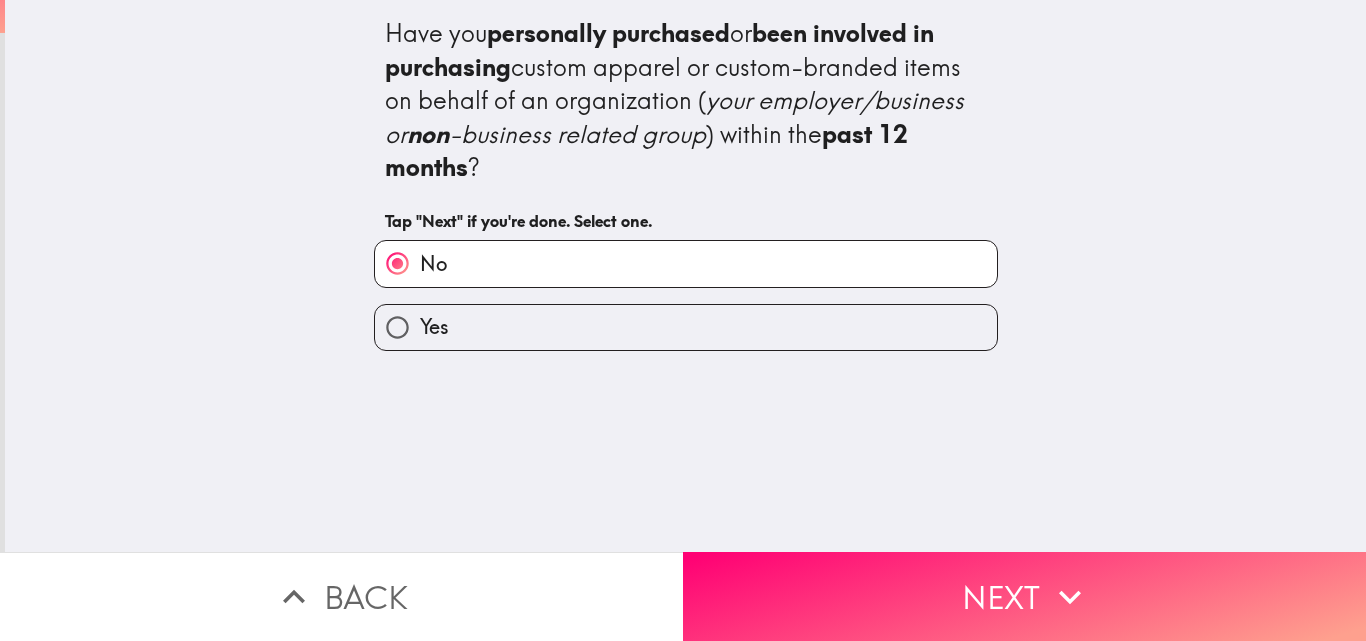 click on "Yes" at bounding box center (686, 327) 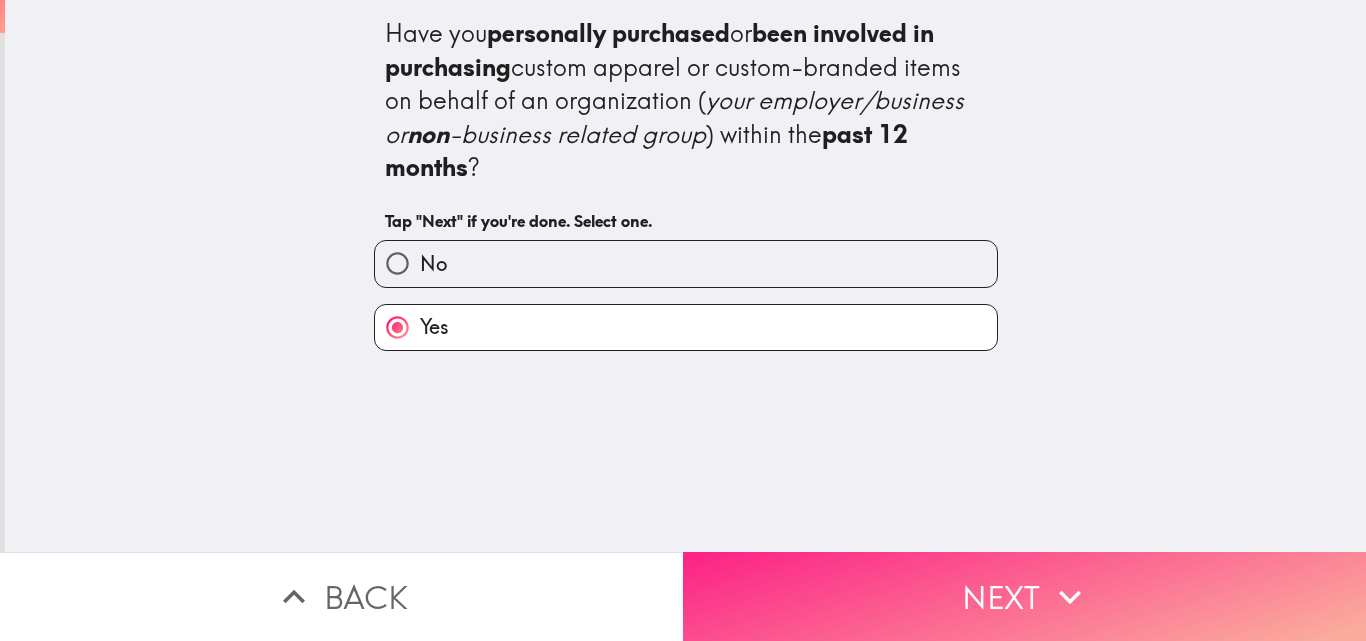 click on "Next" at bounding box center [1024, 596] 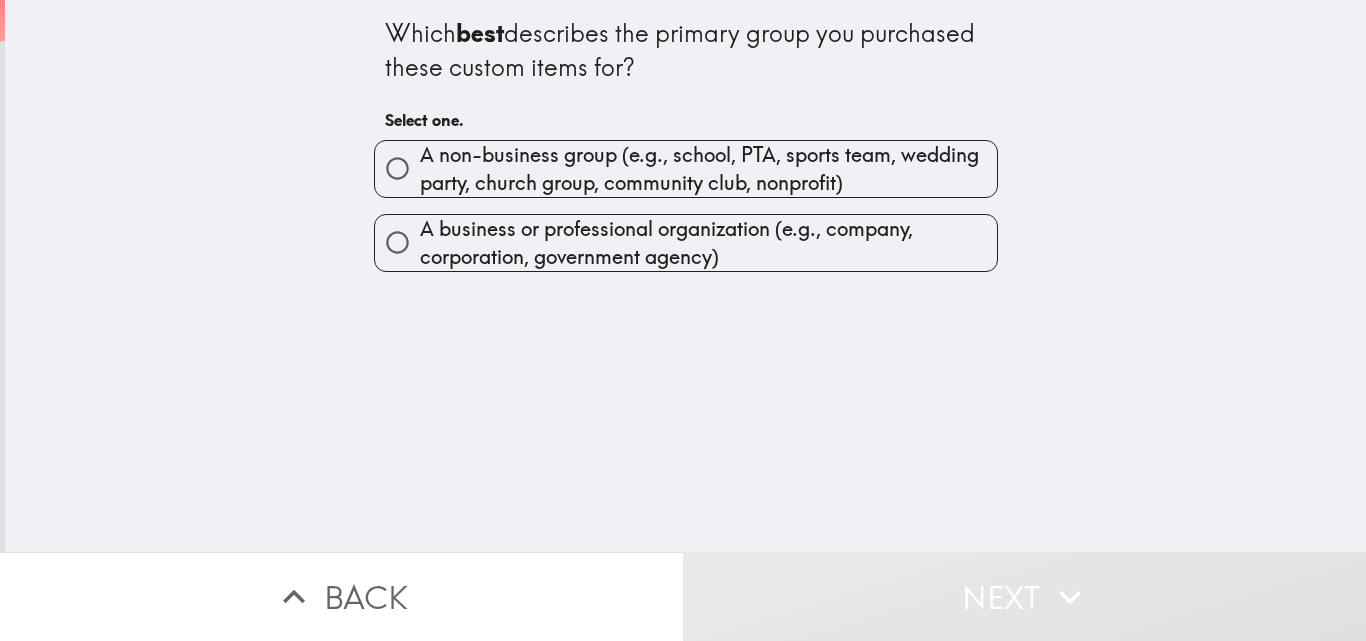 click on "A business or professional organization (e.g., company, corporation, government agency)" at bounding box center (708, 243) 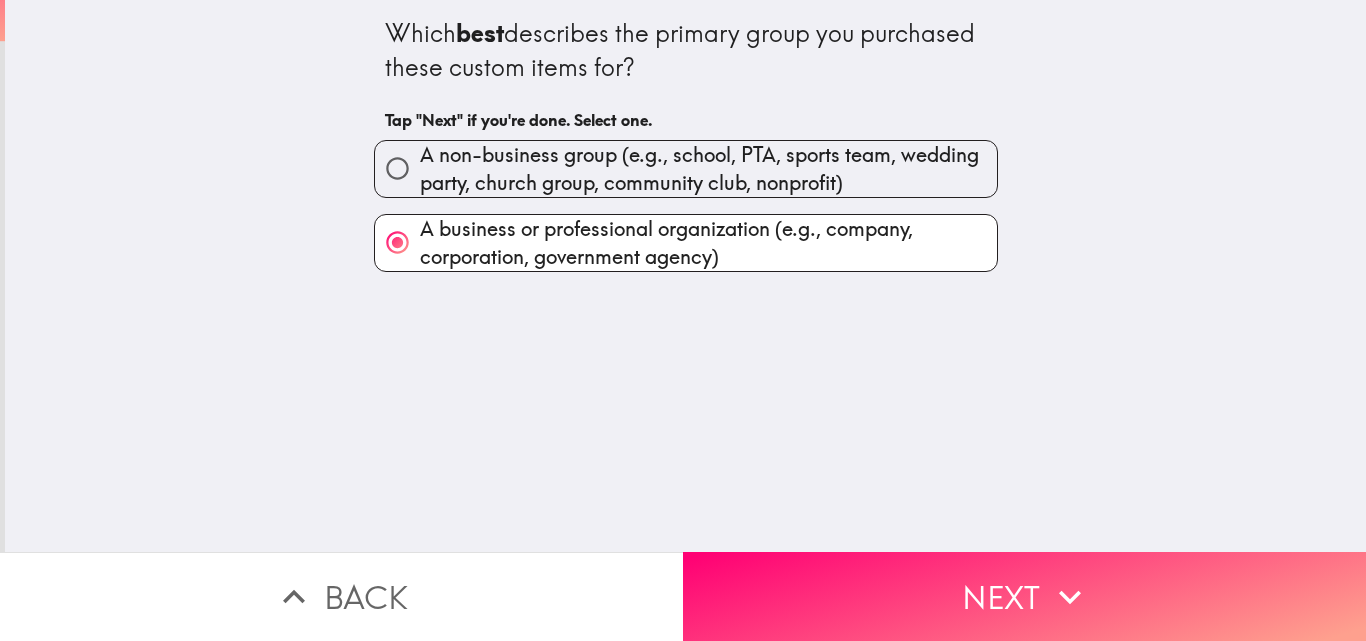click on "A non-business group (e.g., school, PTA, sports team, wedding party, church group, community club, nonprofit)" at bounding box center [708, 169] 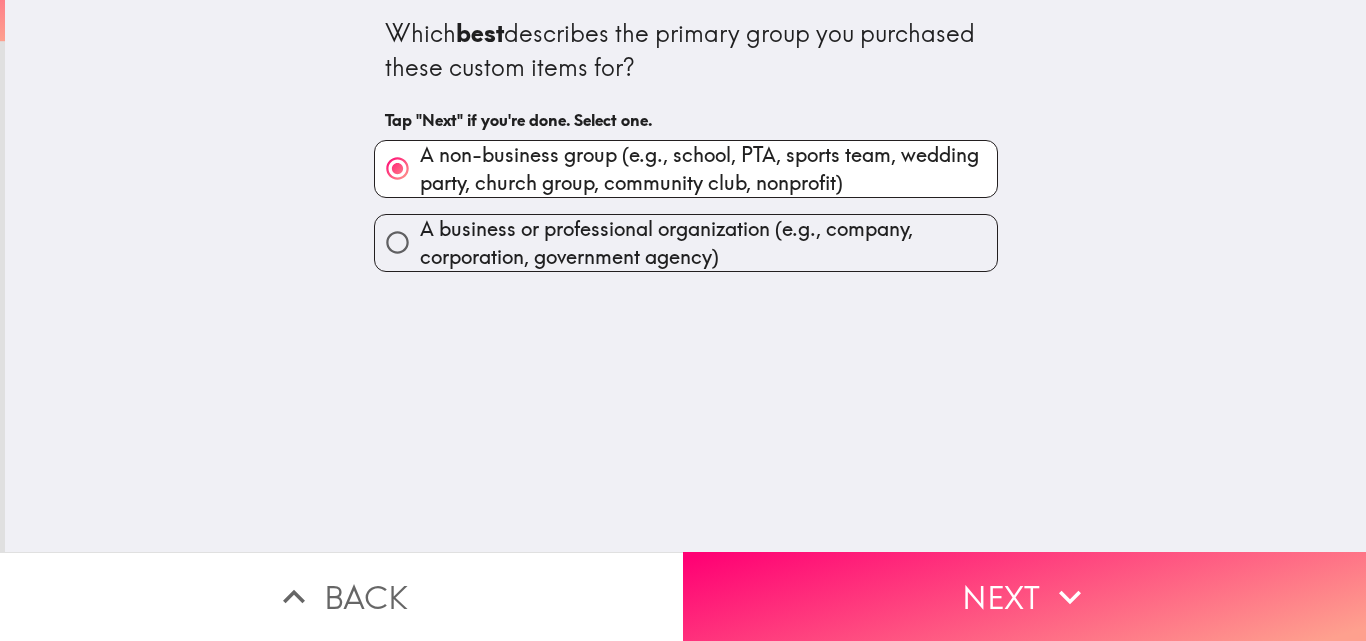 click on "A business or professional organization (e.g., company, corporation, government agency)" at bounding box center [708, 243] 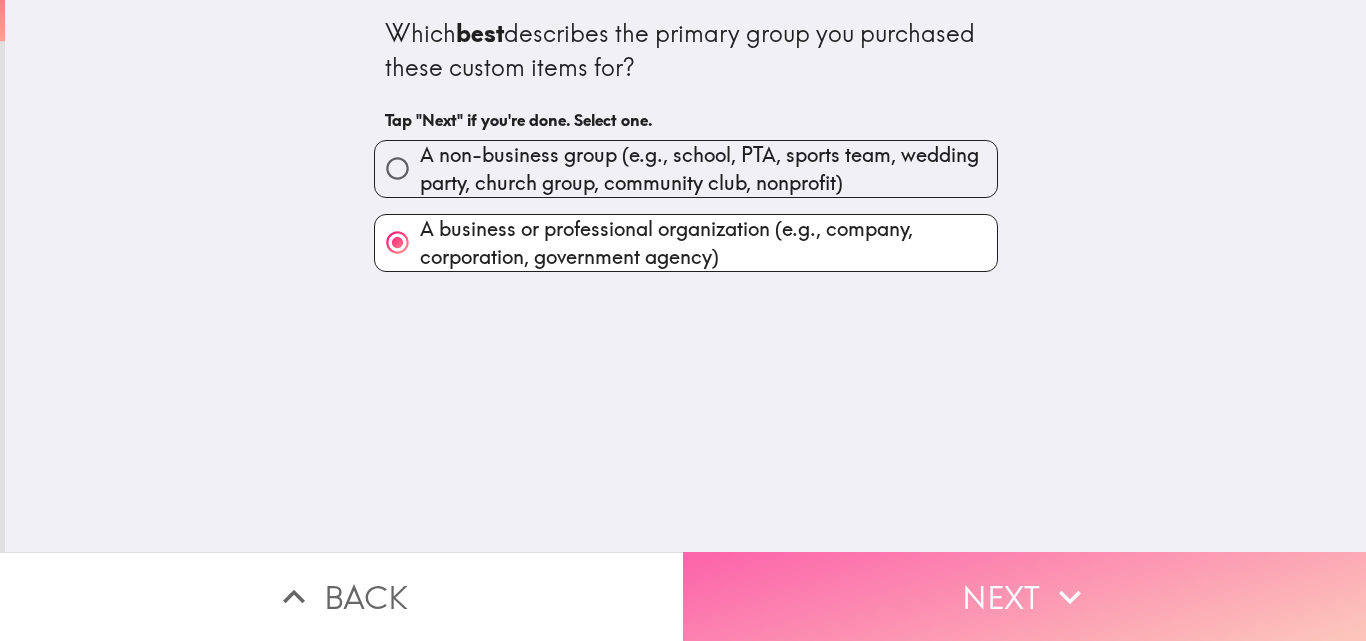 click on "Next" at bounding box center [1024, 596] 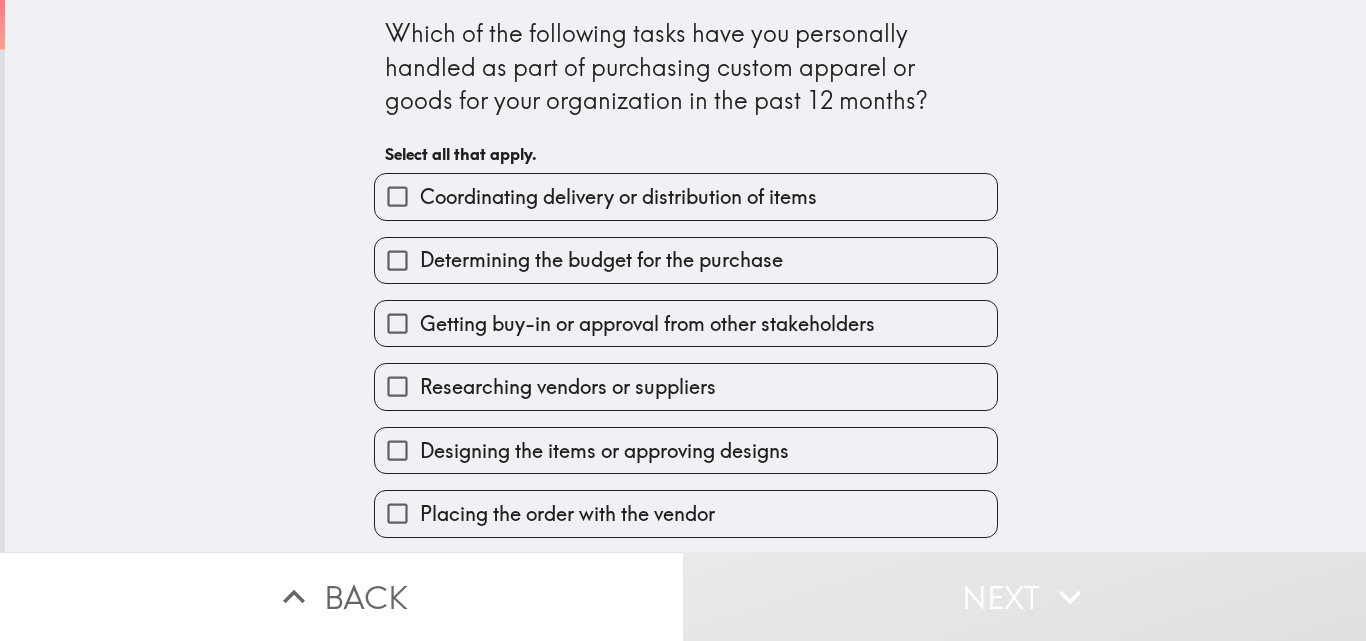 click on "Coordinating delivery or distribution of items" at bounding box center (618, 197) 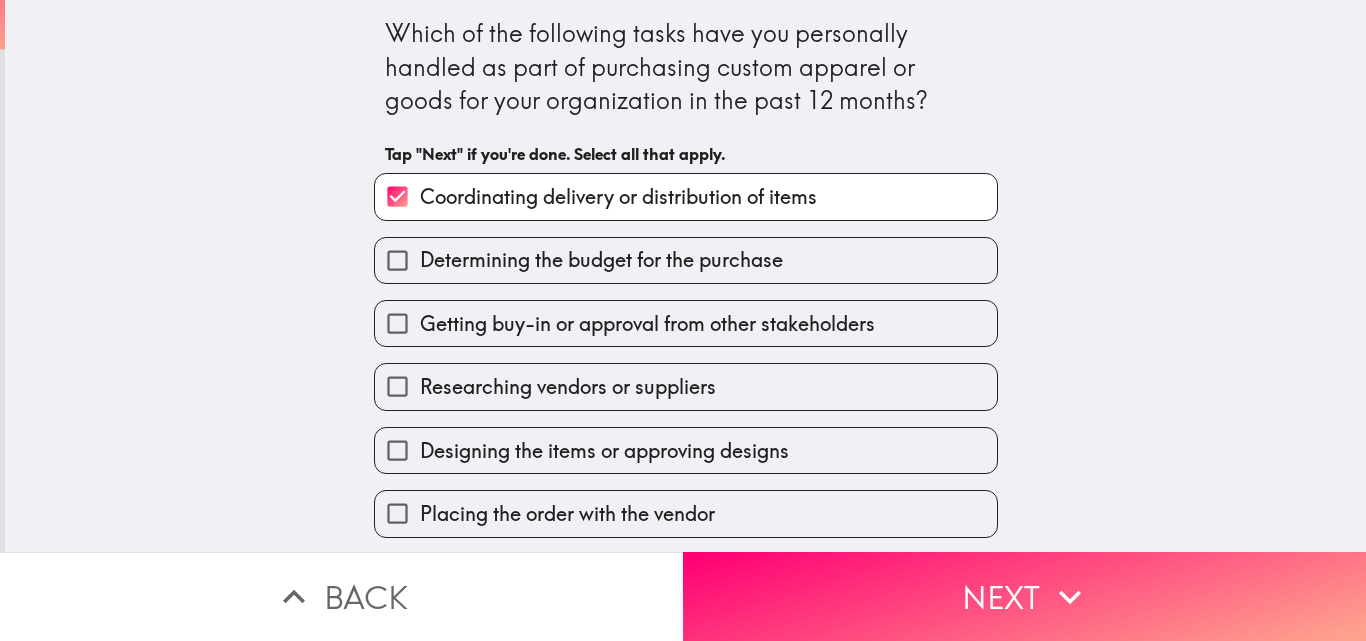 click on "Determining the budget for the purchase" at bounding box center (601, 260) 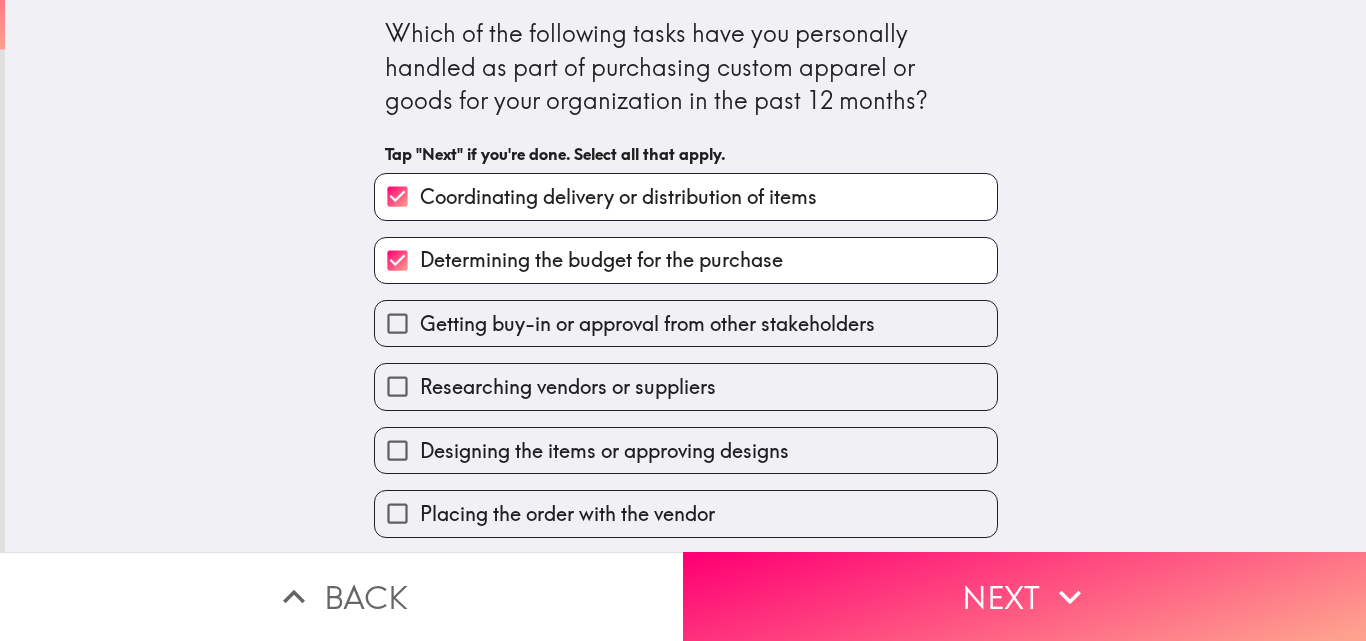 click on "Getting buy-in or approval from other stakeholders" at bounding box center [647, 324] 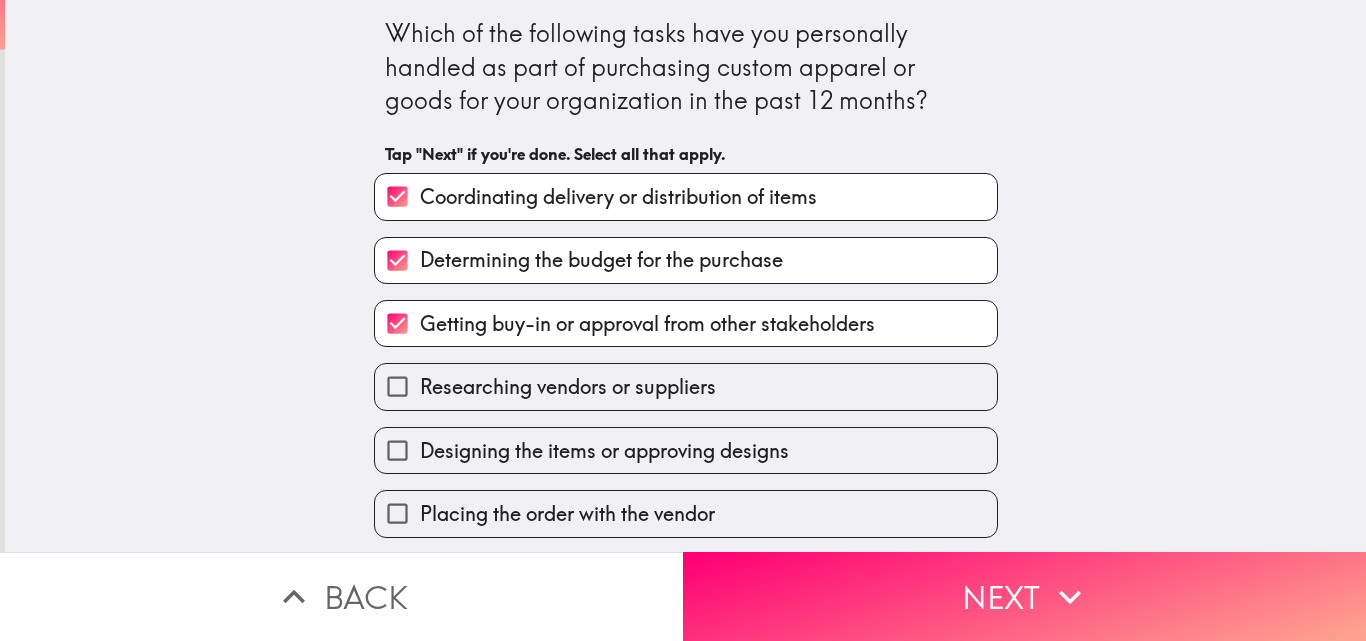 click on "Researching vendors or suppliers" at bounding box center (686, 386) 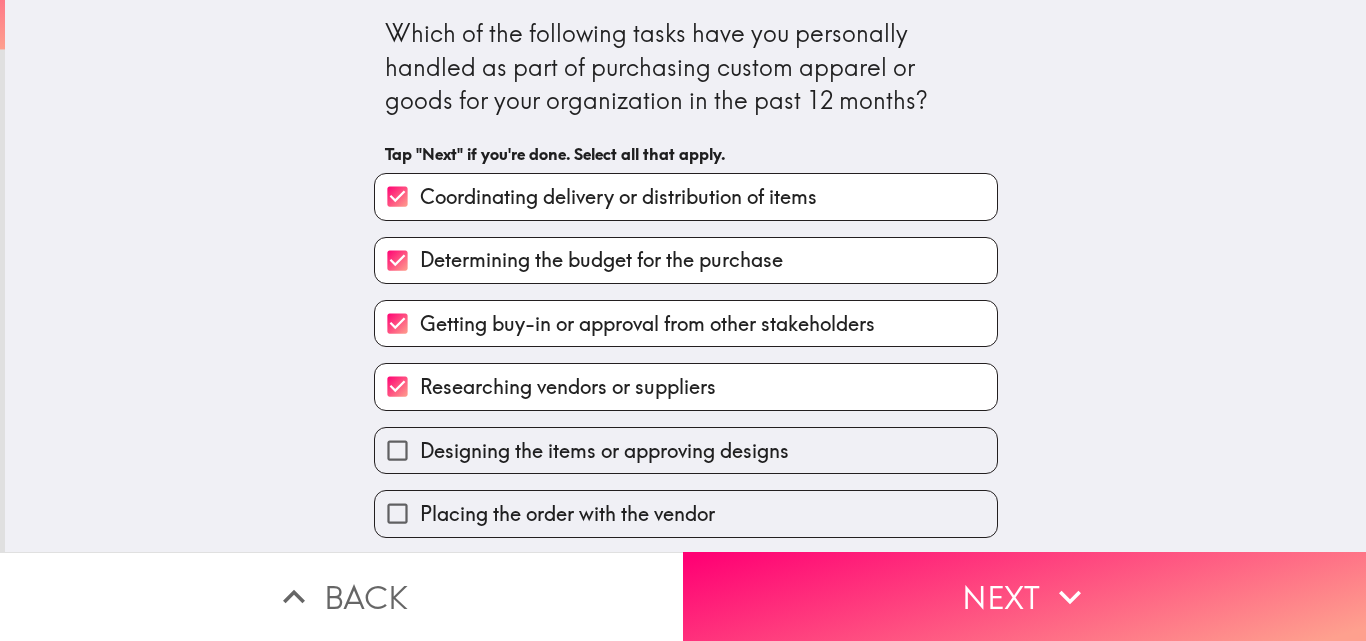 click on "Designing the items or approving designs" at bounding box center (604, 451) 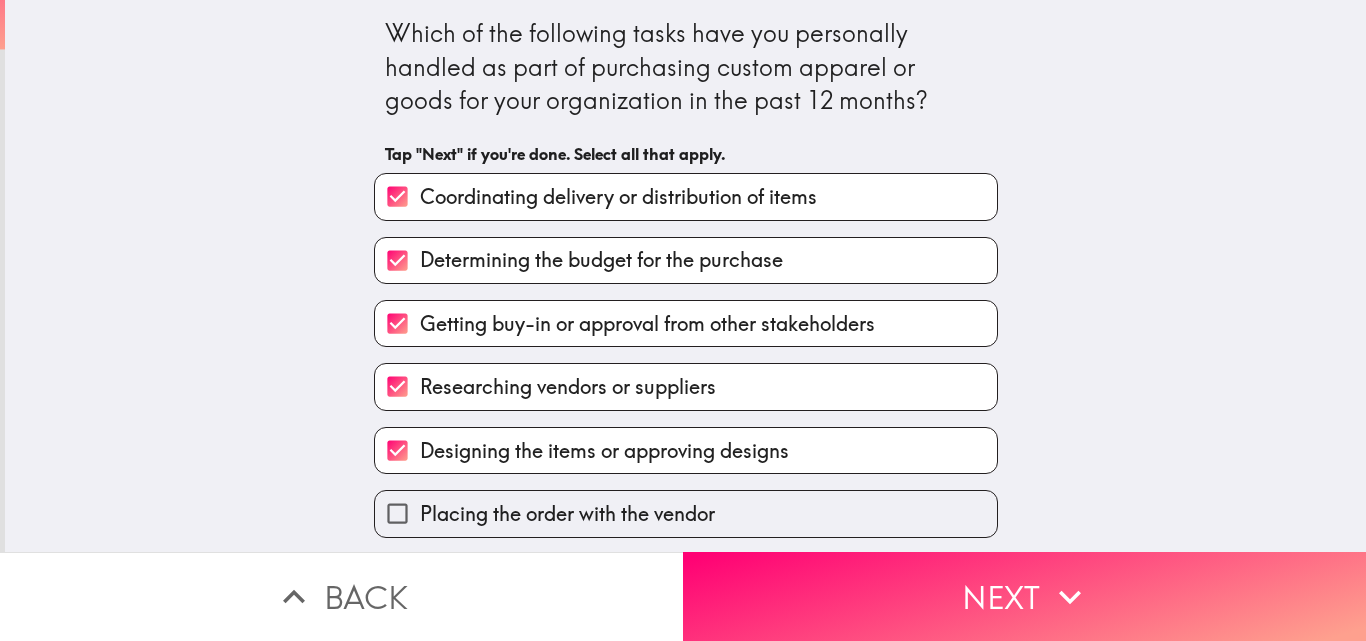 click on "Placing the order with the vendor" at bounding box center [567, 514] 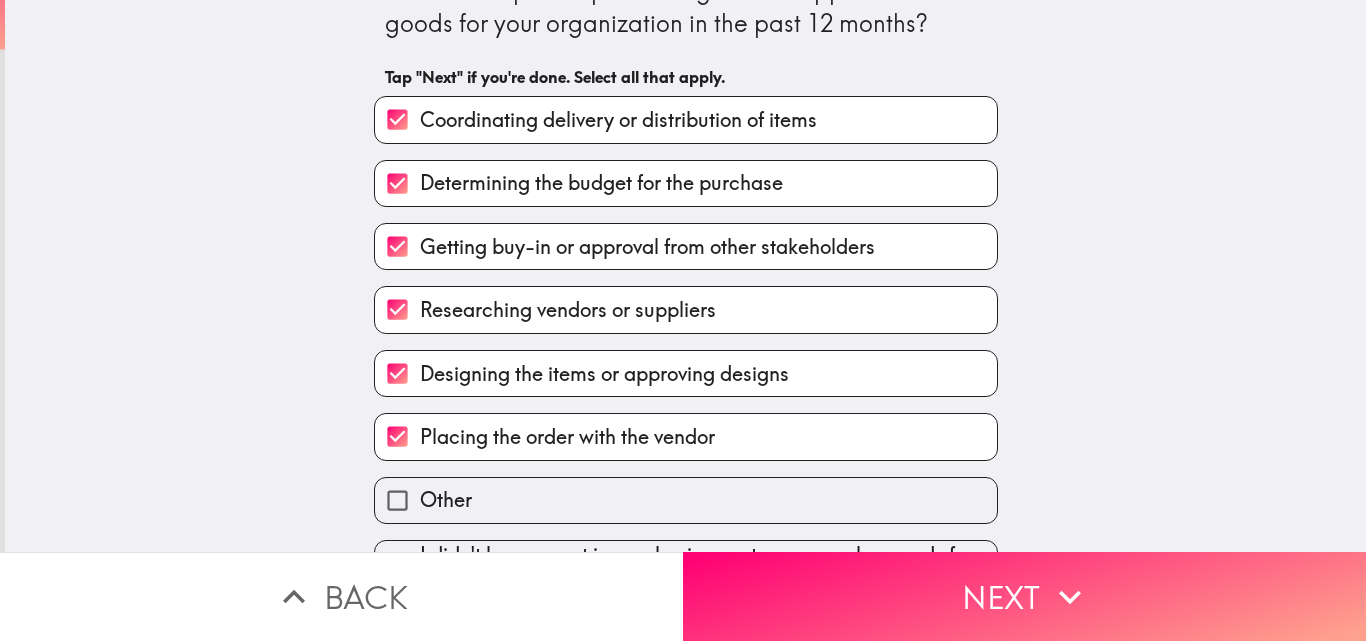 scroll, scrollTop: 138, scrollLeft: 0, axis: vertical 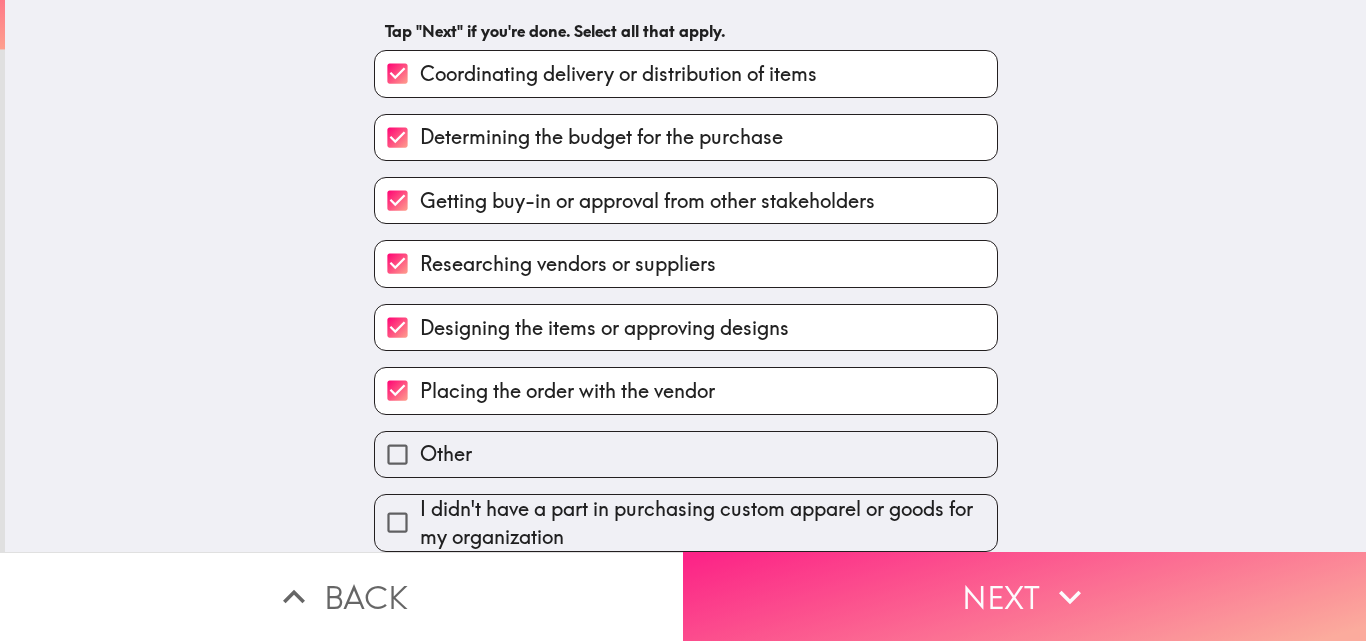 click on "Next" at bounding box center (1024, 596) 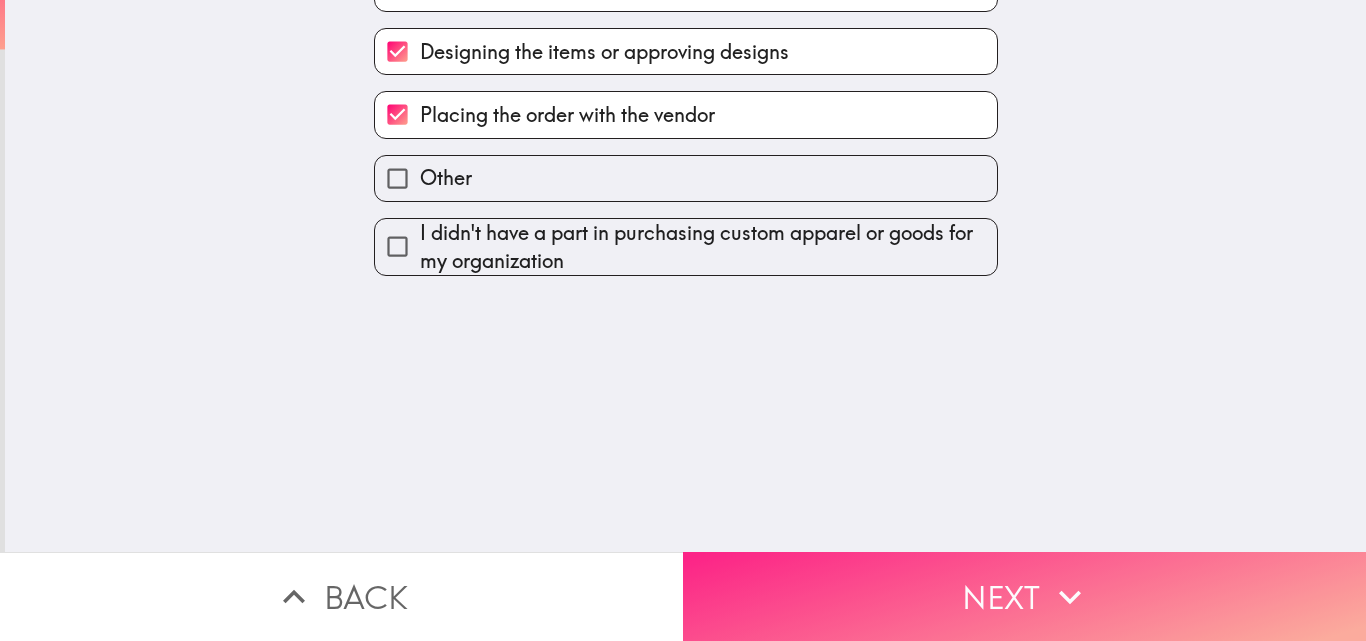 scroll, scrollTop: 0, scrollLeft: 0, axis: both 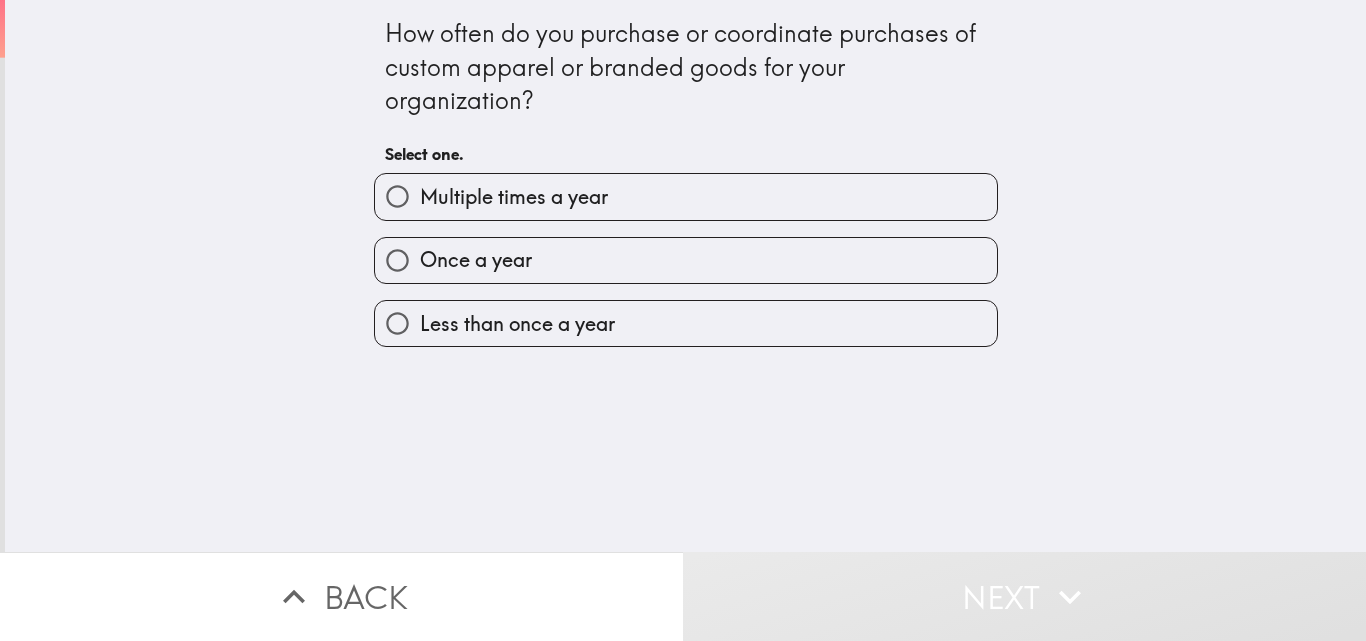 click on "Multiple times a year" at bounding box center (686, 196) 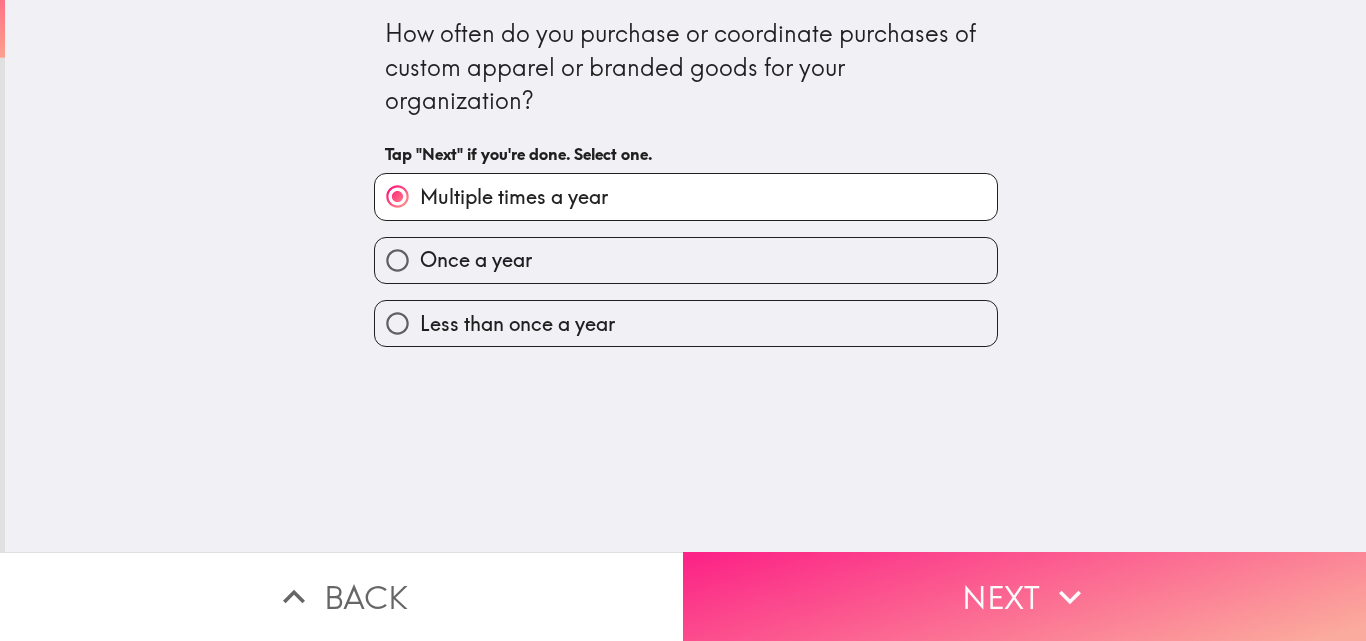 click on "Next" at bounding box center (1024, 596) 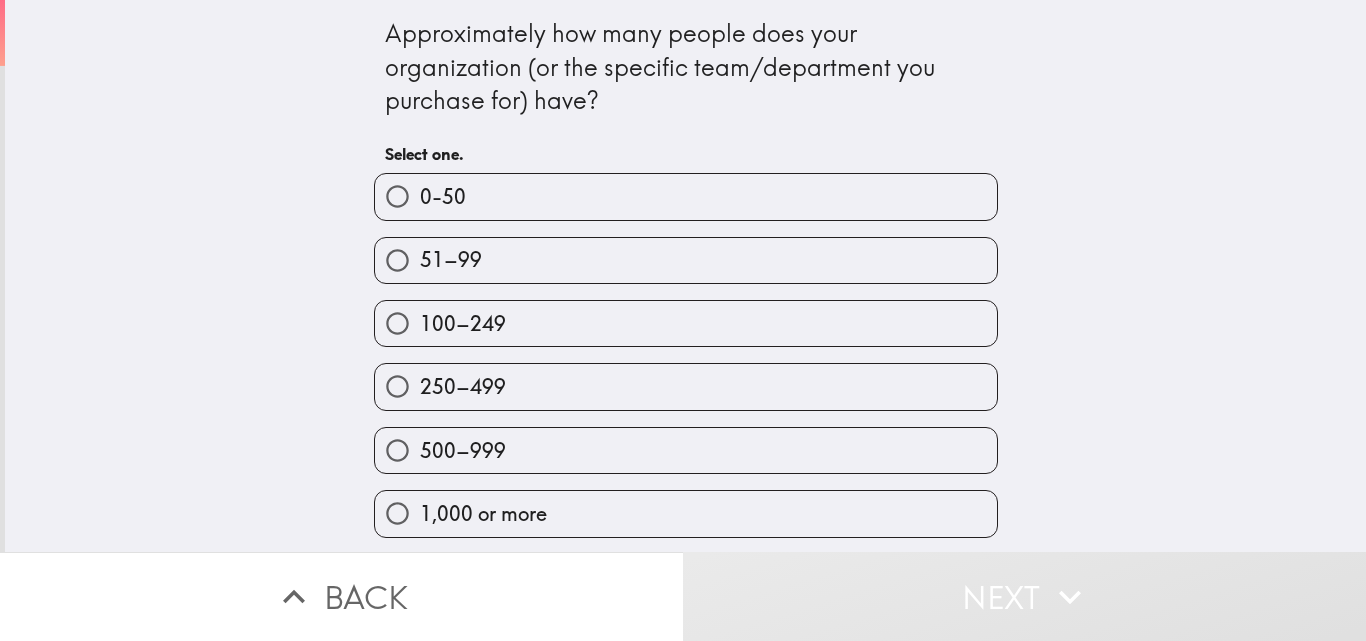 click on "1,000 or more" at bounding box center [686, 513] 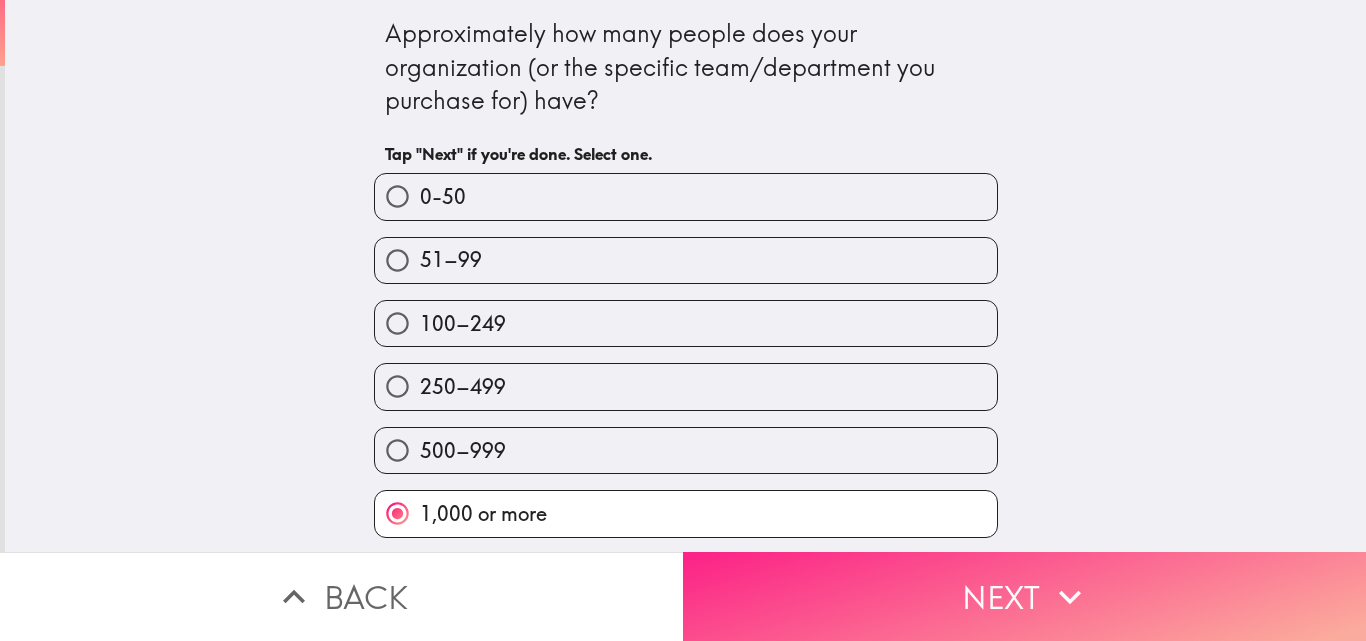 click on "Next" at bounding box center (1024, 596) 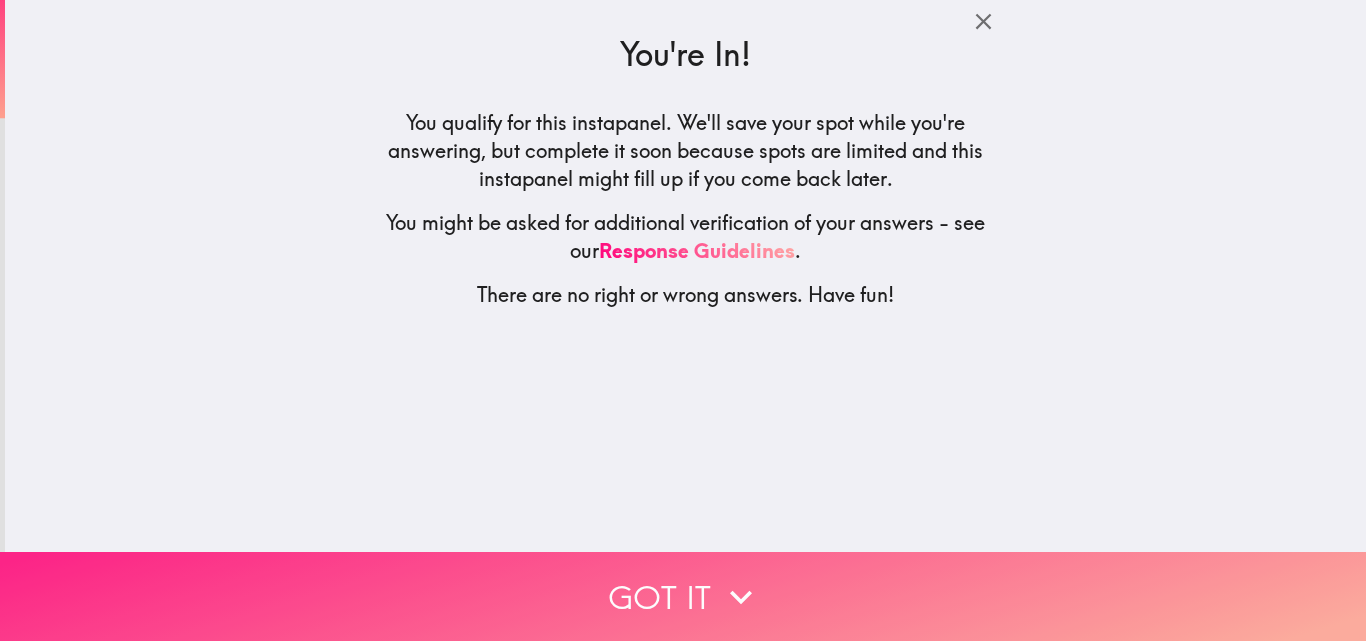 click on "Got it" at bounding box center [683, 596] 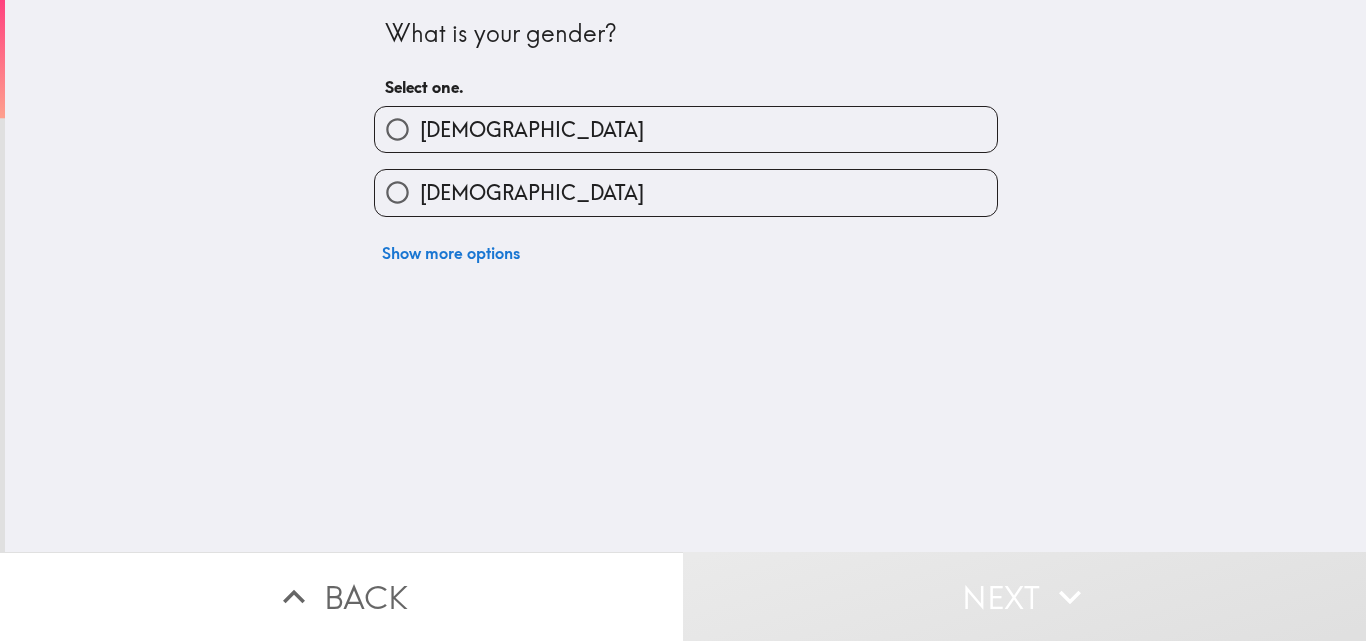 click on "[DEMOGRAPHIC_DATA]" at bounding box center [686, 192] 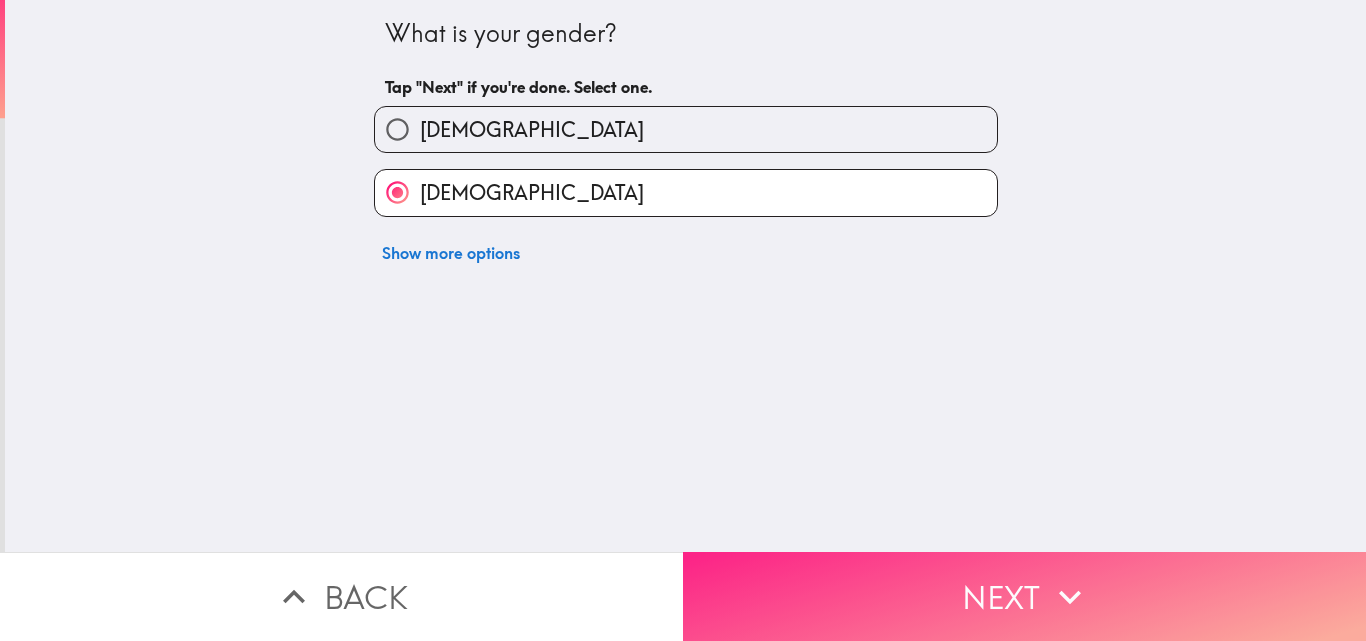 click on "Next" at bounding box center [1024, 596] 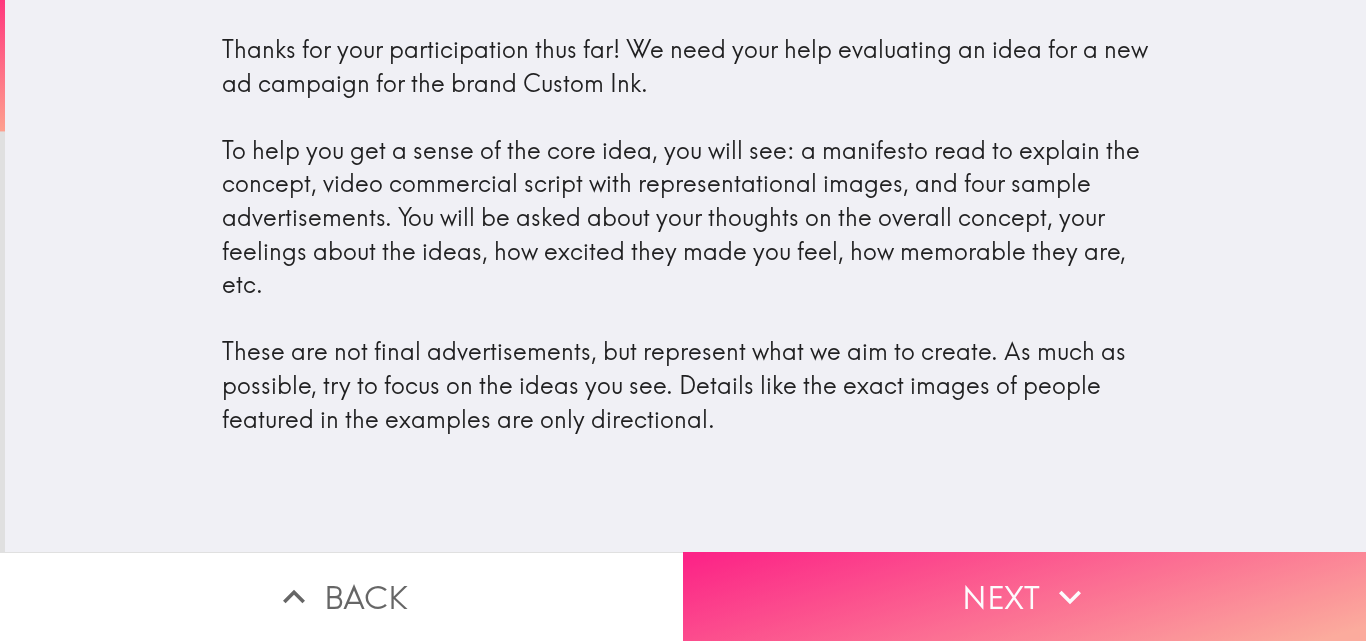 click on "Next" at bounding box center (1024, 596) 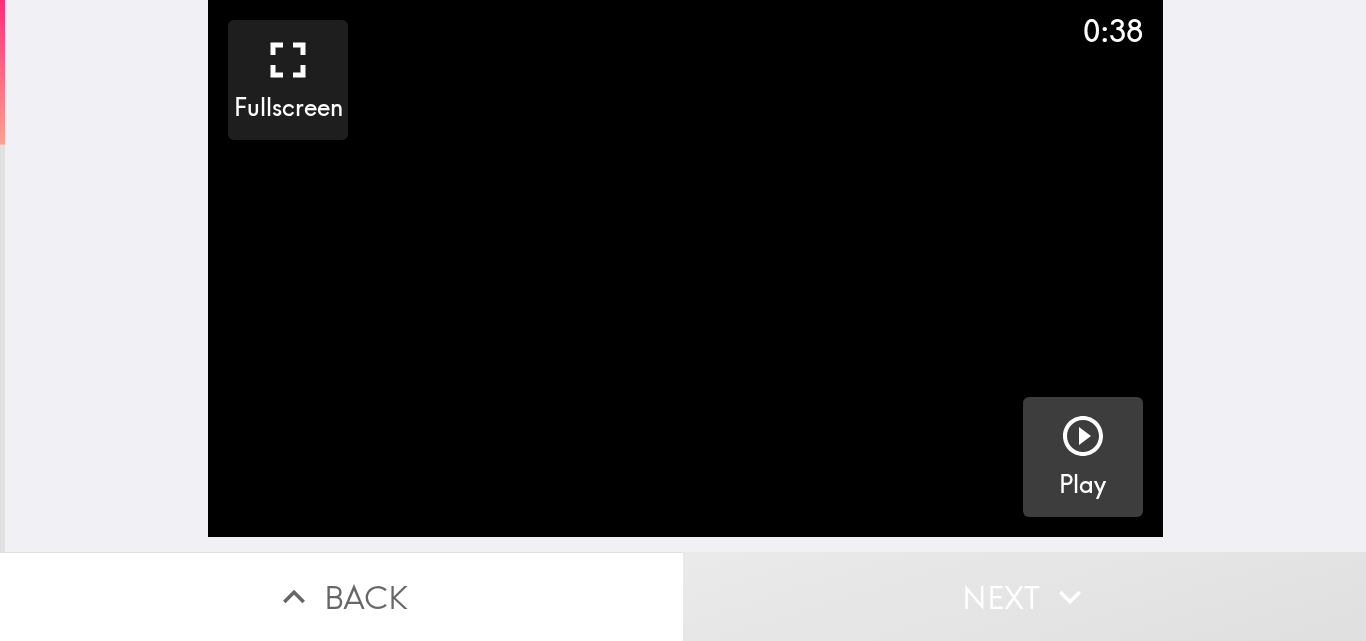 click 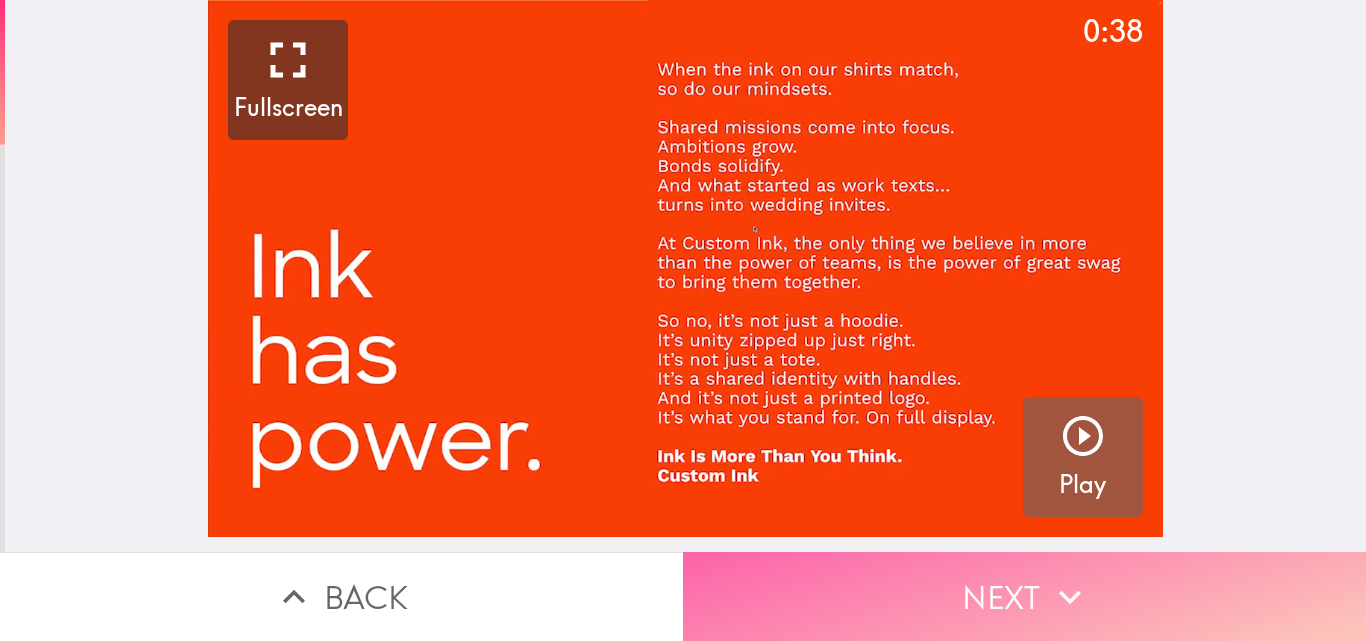 click on "Next" at bounding box center [1024, 596] 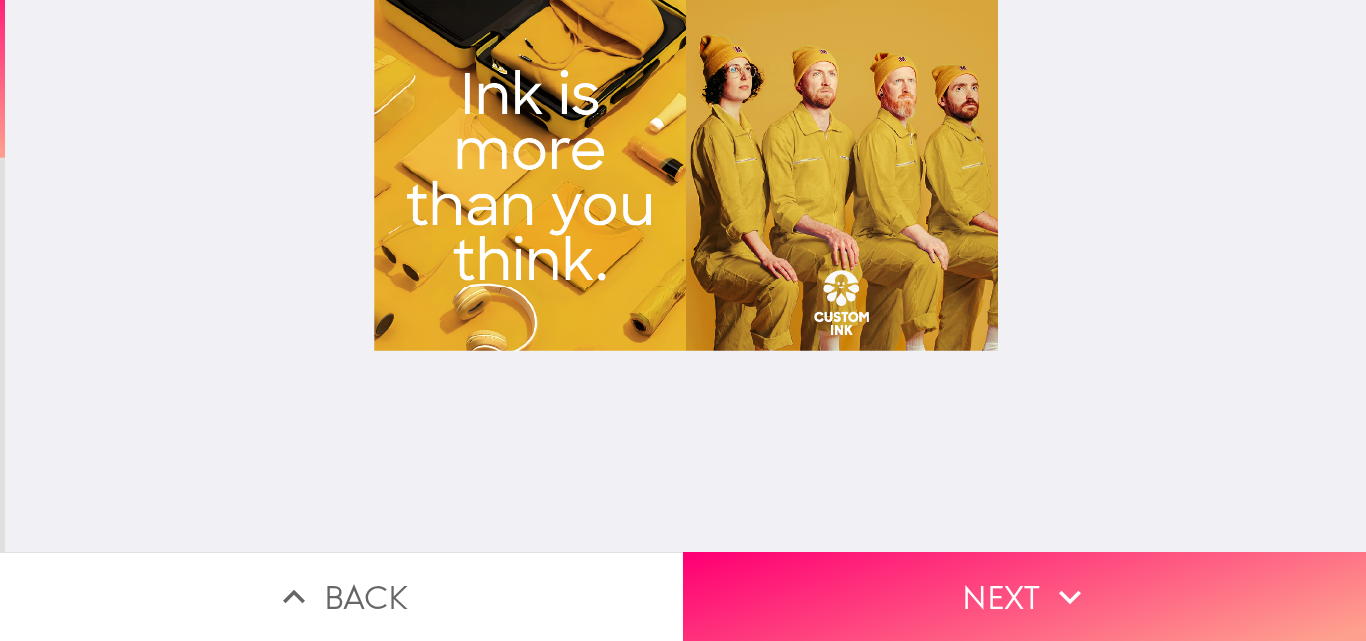 click at bounding box center (686, 276) 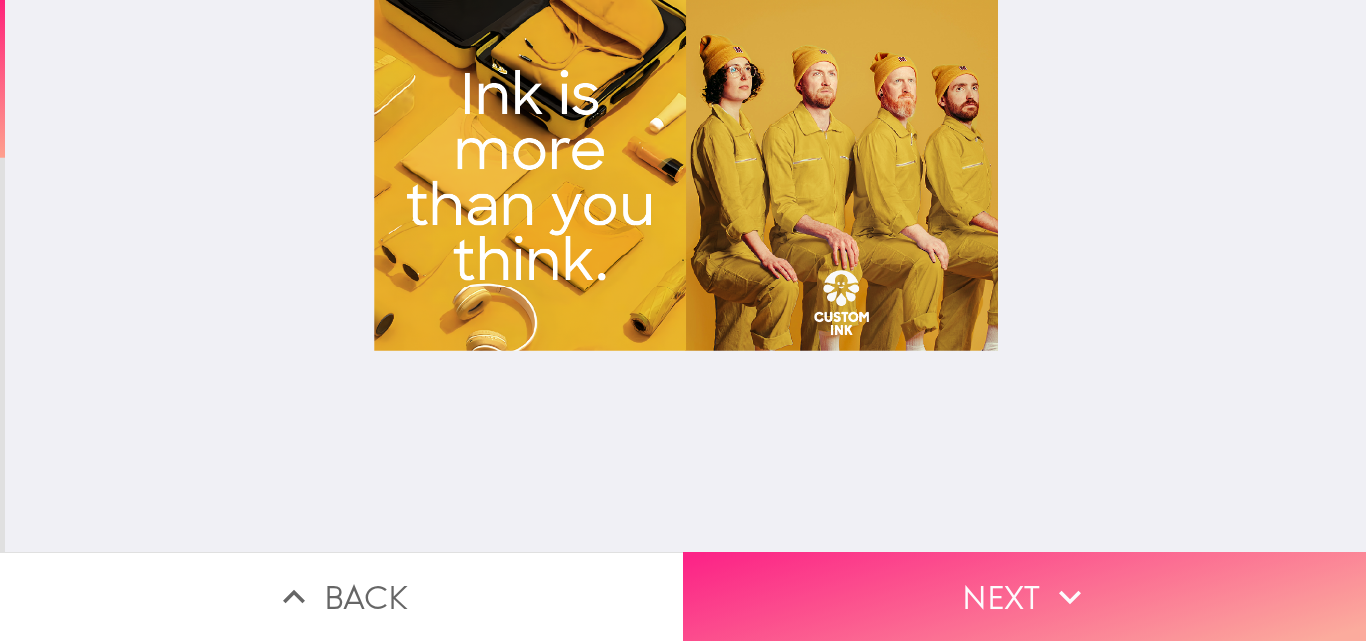 click on "Next" at bounding box center (1024, 596) 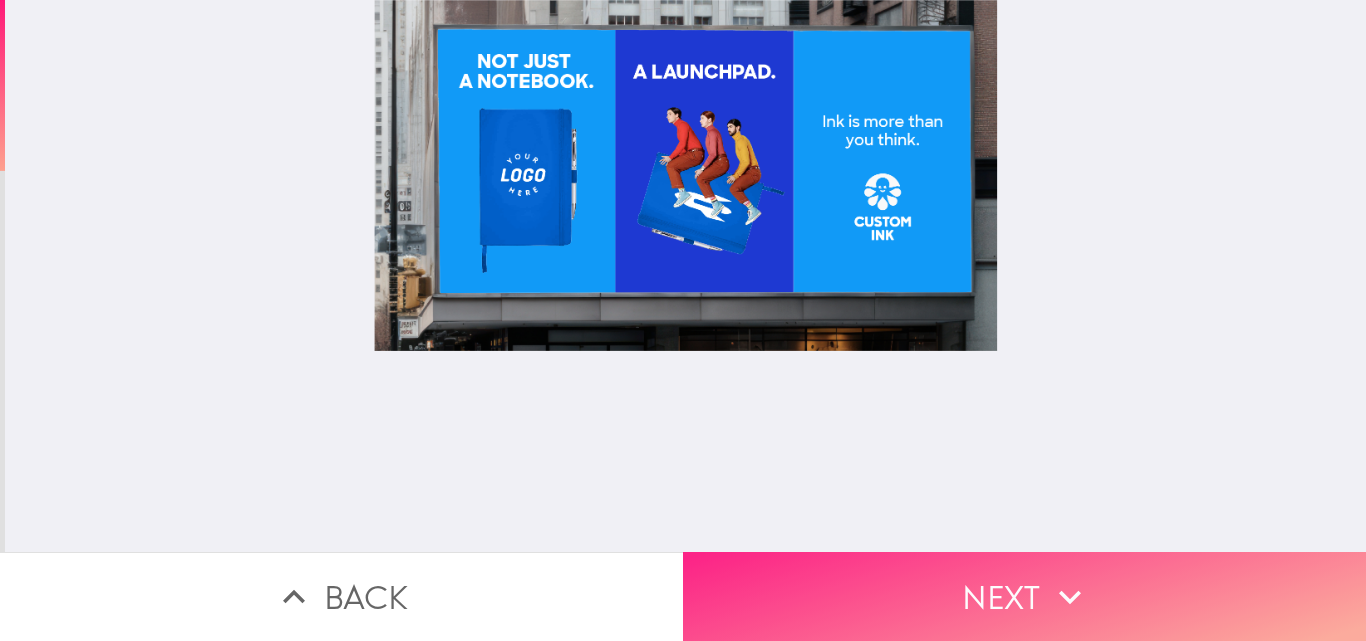 click on "Next" at bounding box center (1024, 596) 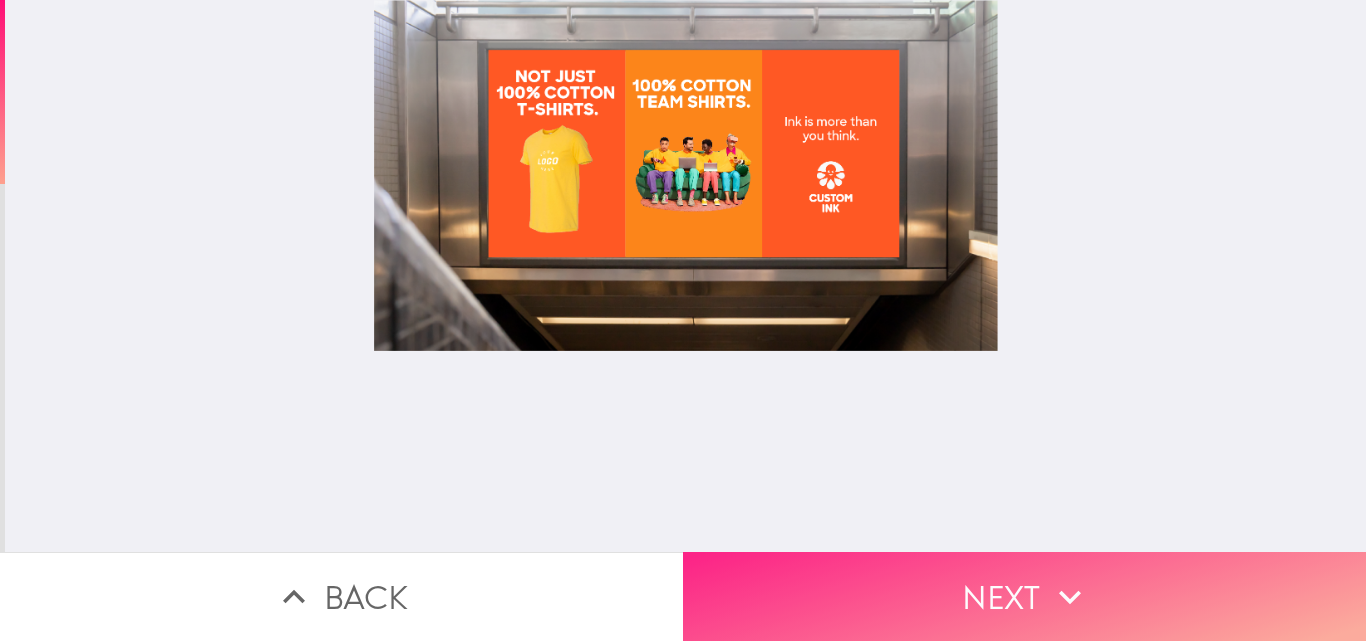 click on "Next" at bounding box center (1024, 596) 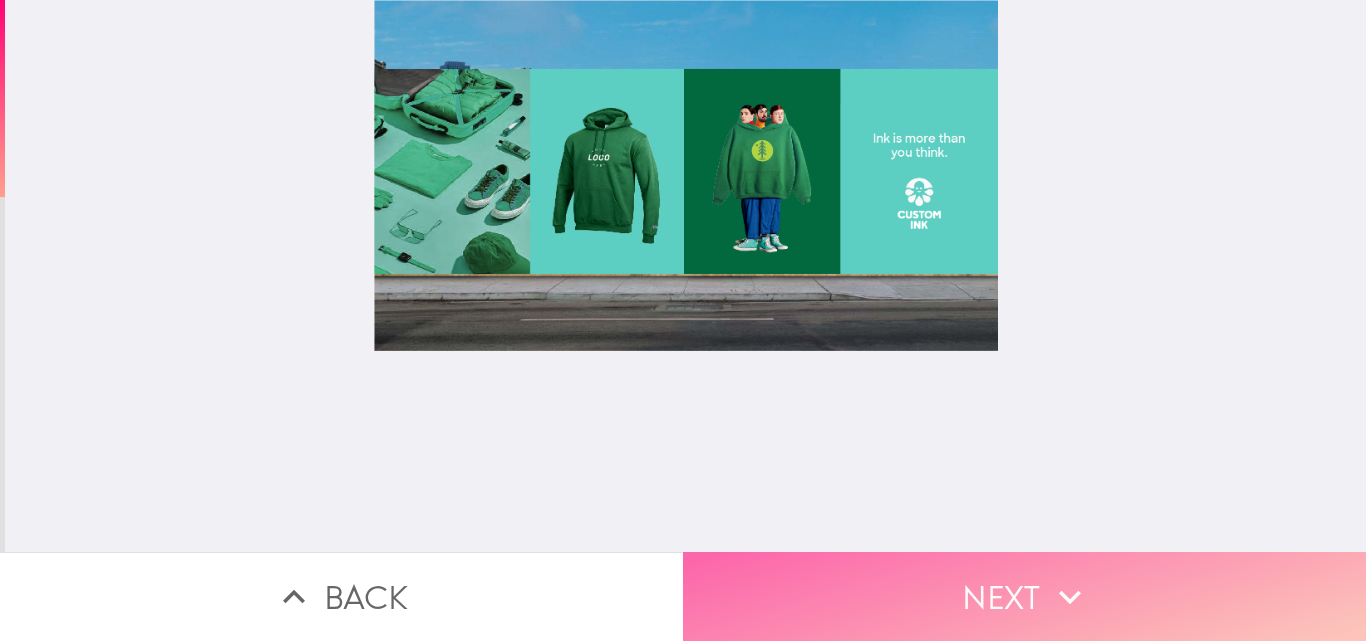 click on "Next" at bounding box center [1024, 596] 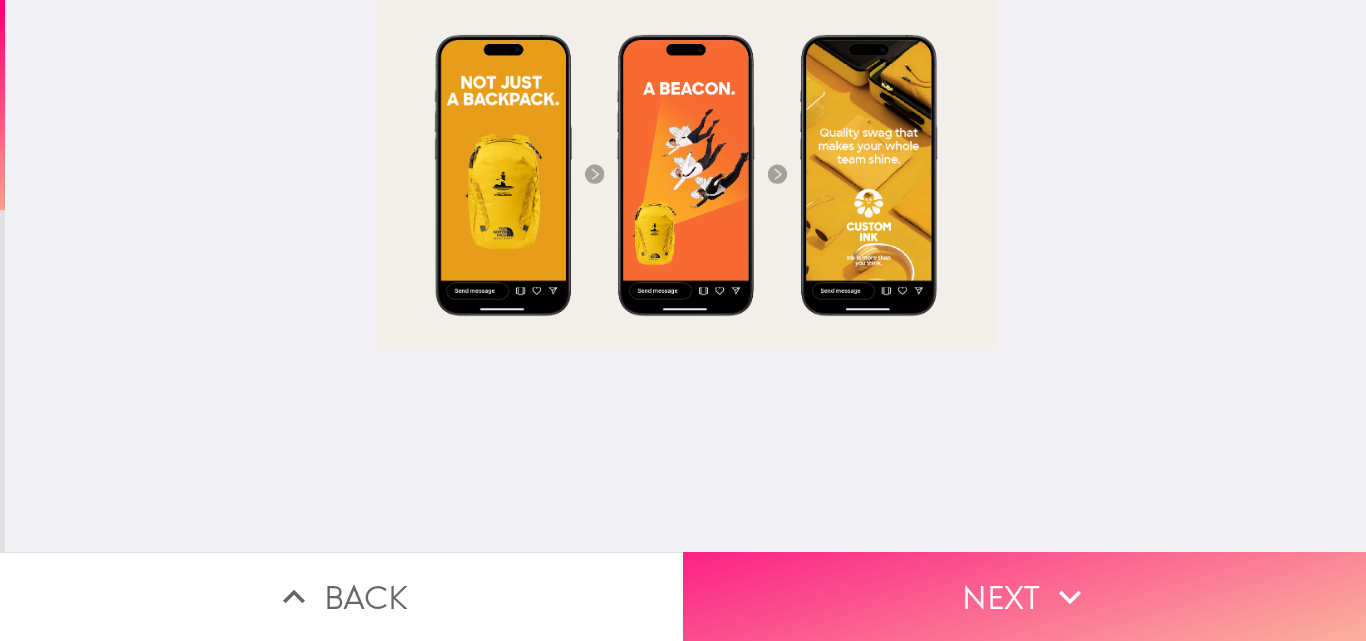 click on "Next" at bounding box center [1024, 596] 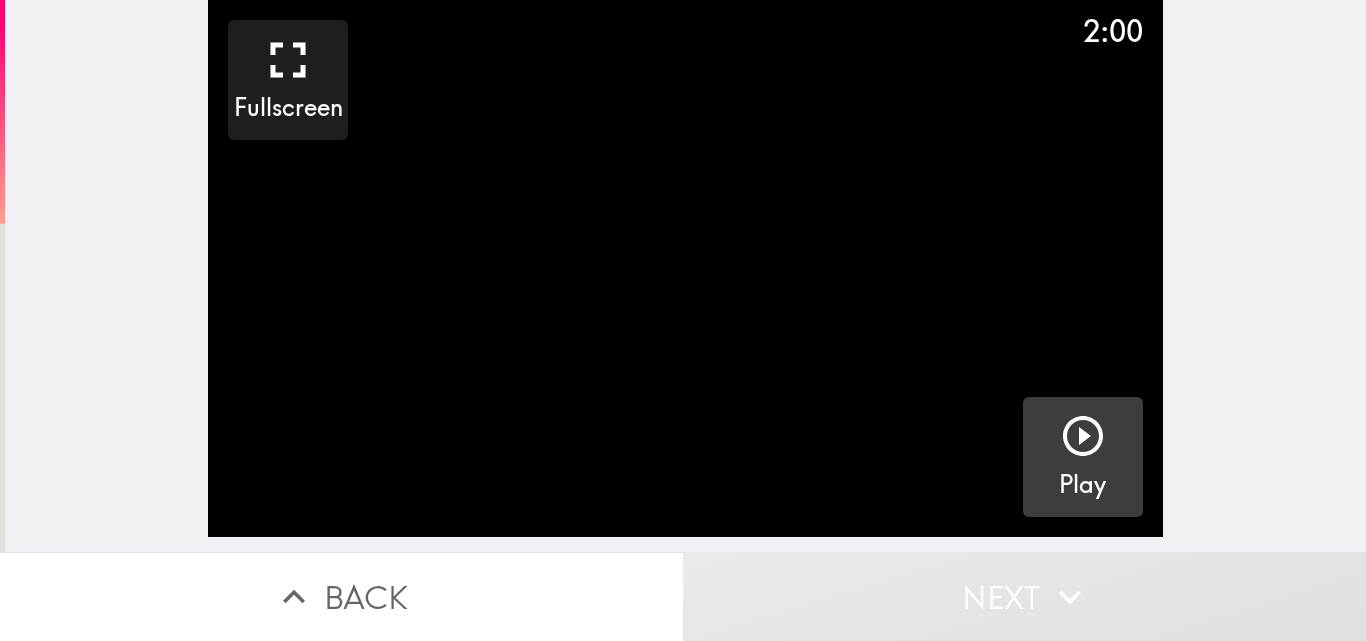 click 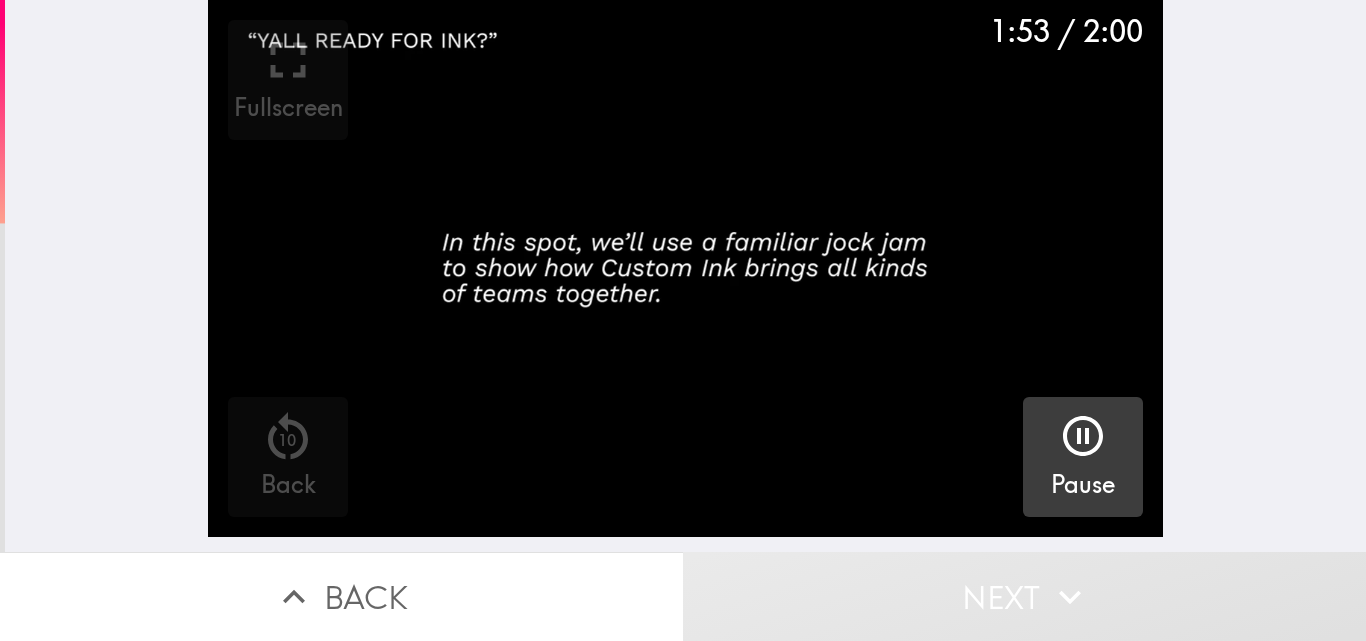 click at bounding box center (685, 268) 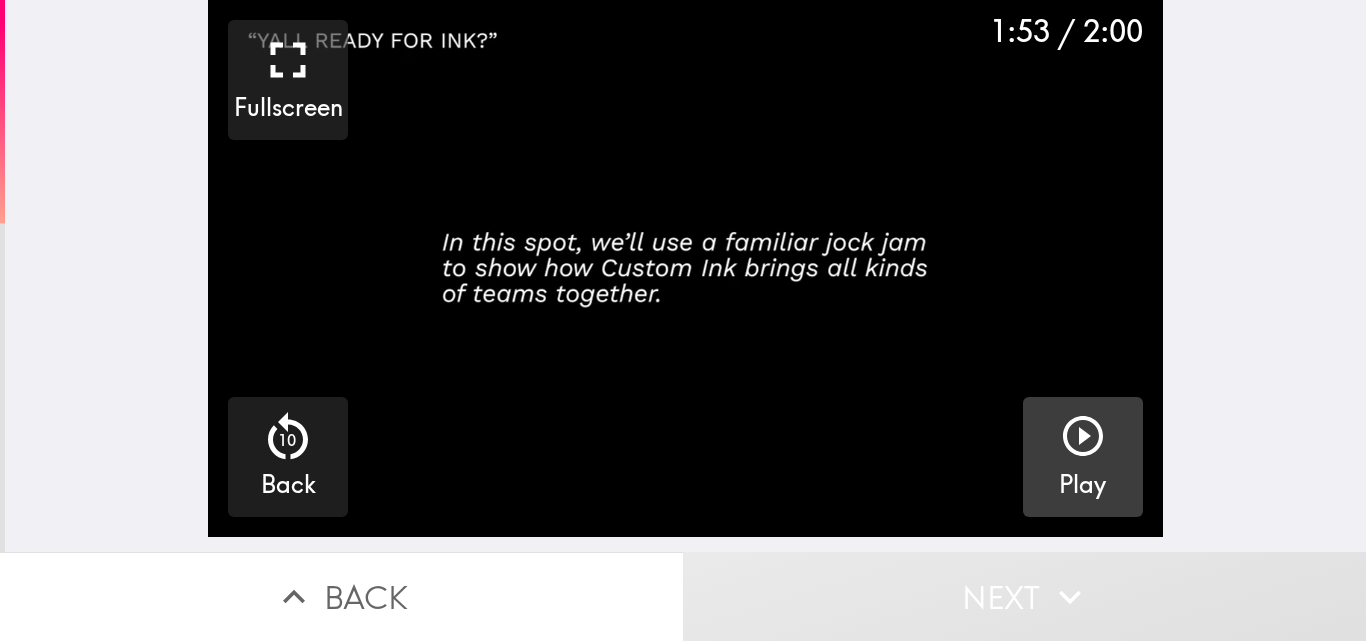 click 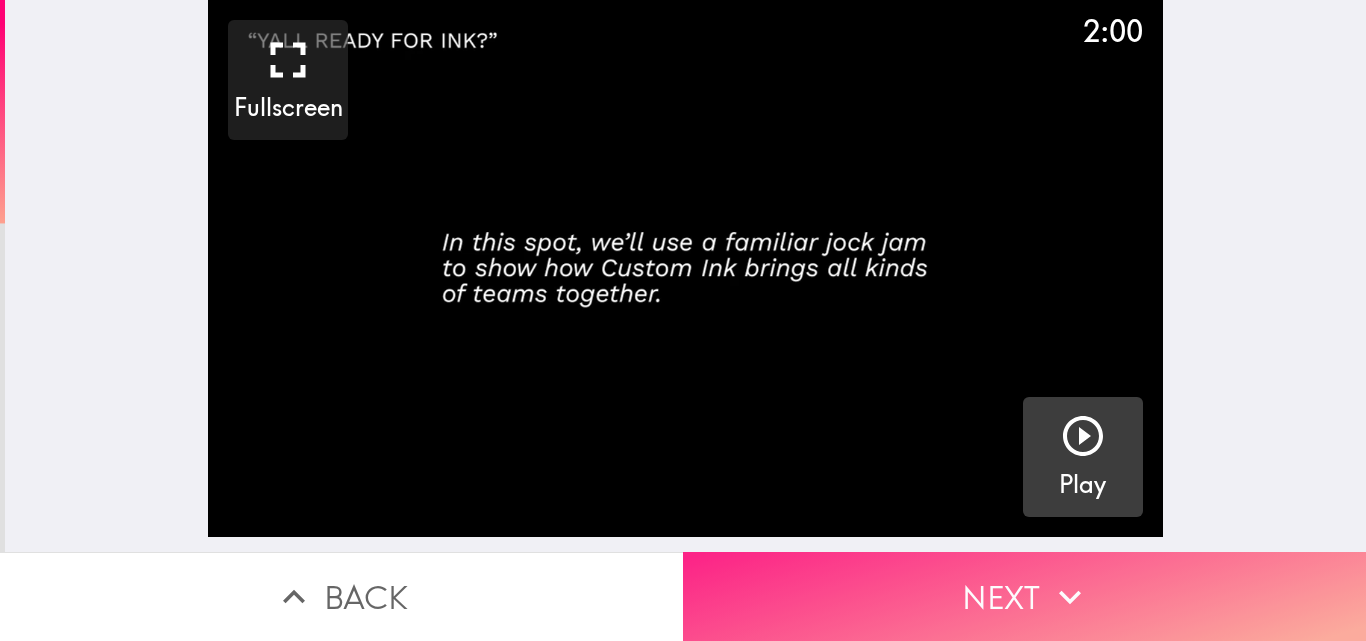 click on "Next" at bounding box center (1024, 596) 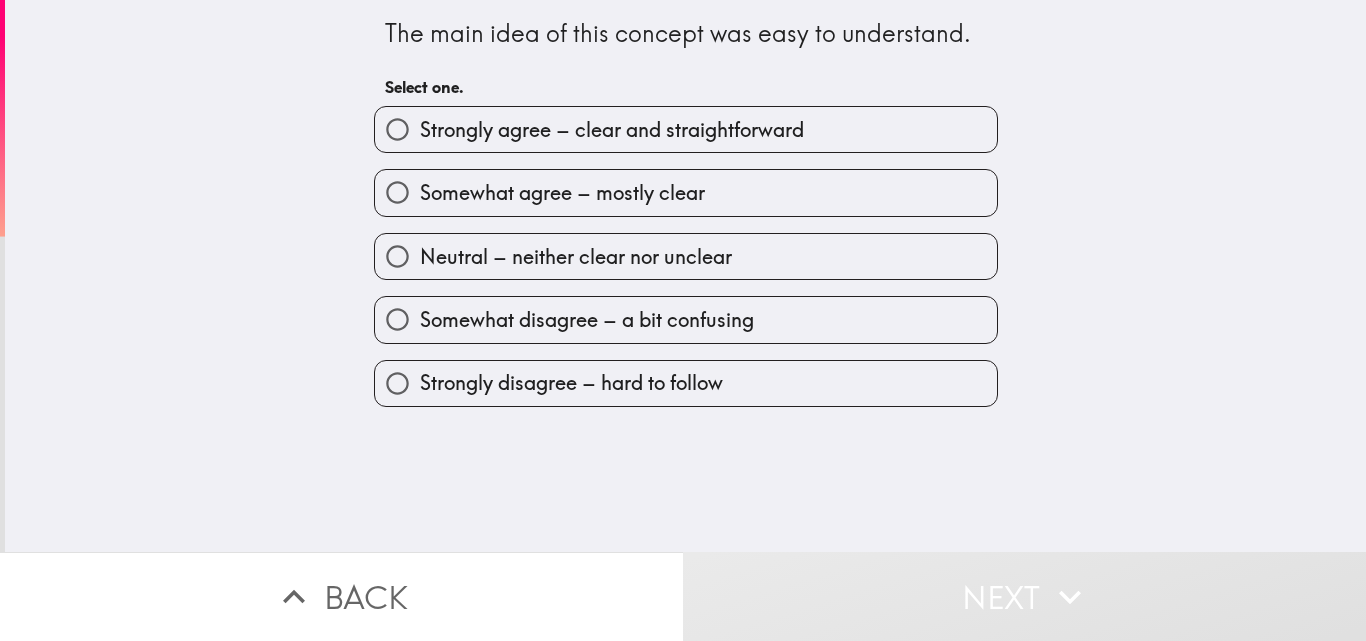 click on "Strongly agree – clear and straightforward" at bounding box center (612, 130) 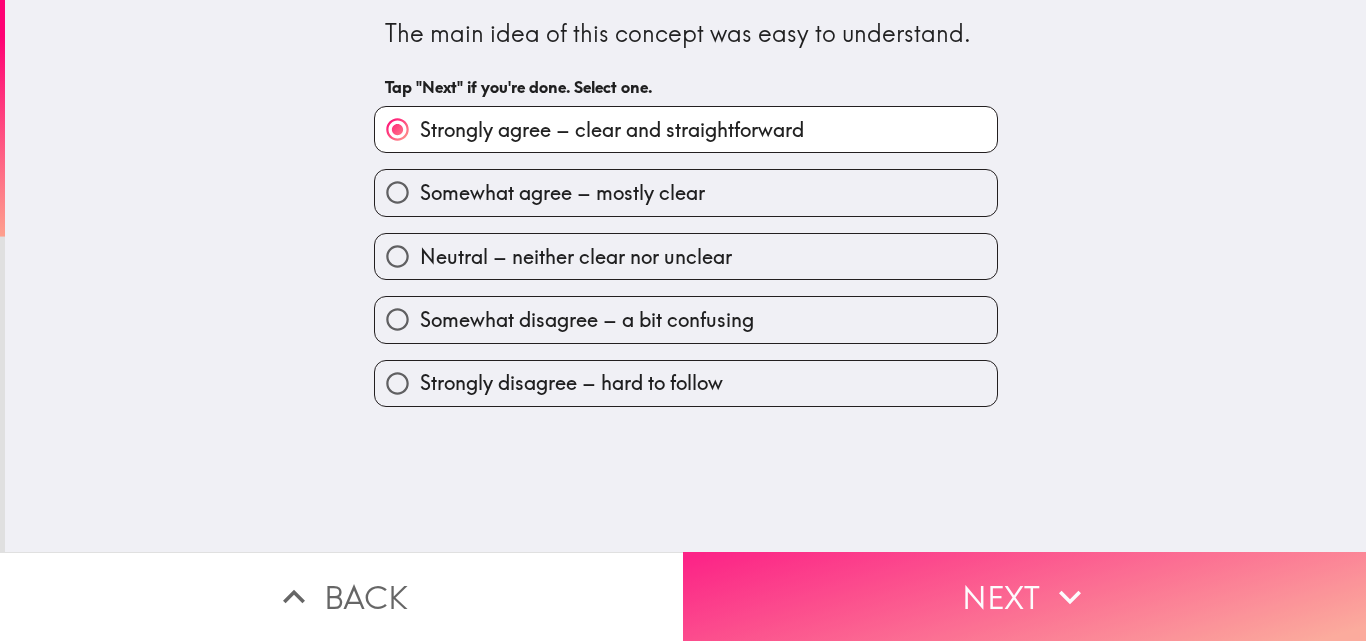 click on "Next" at bounding box center (1024, 596) 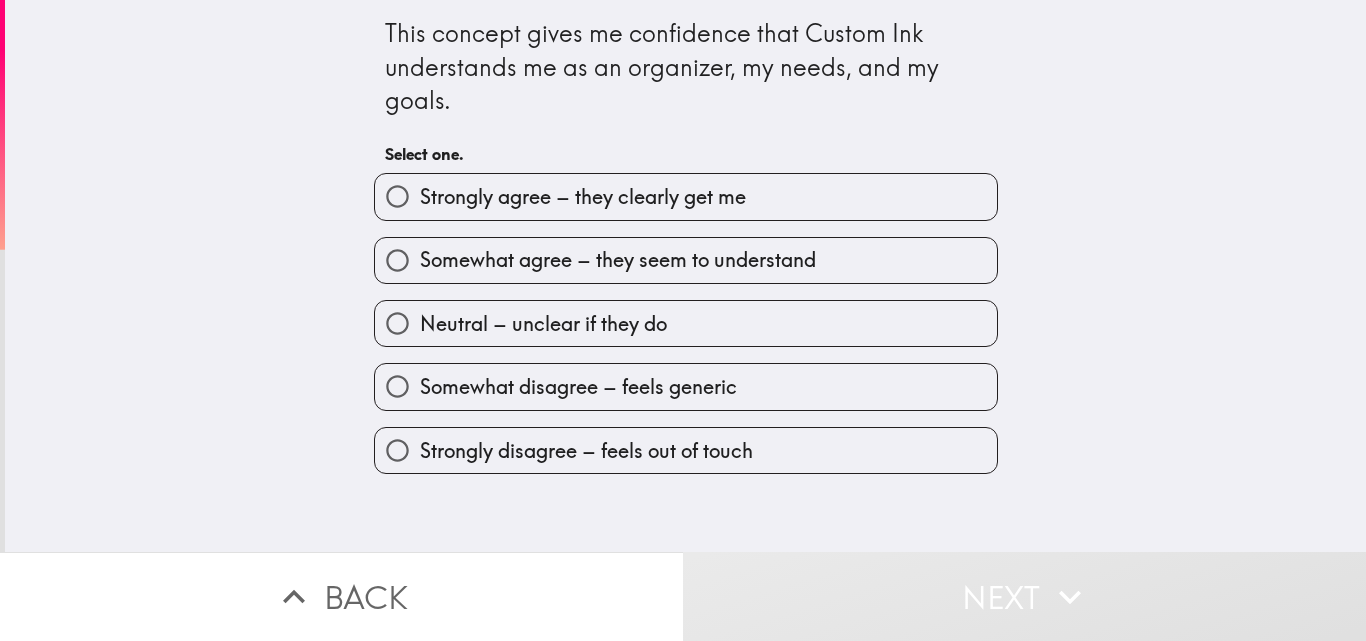 click on "Strongly agree – they clearly get me" at bounding box center (583, 197) 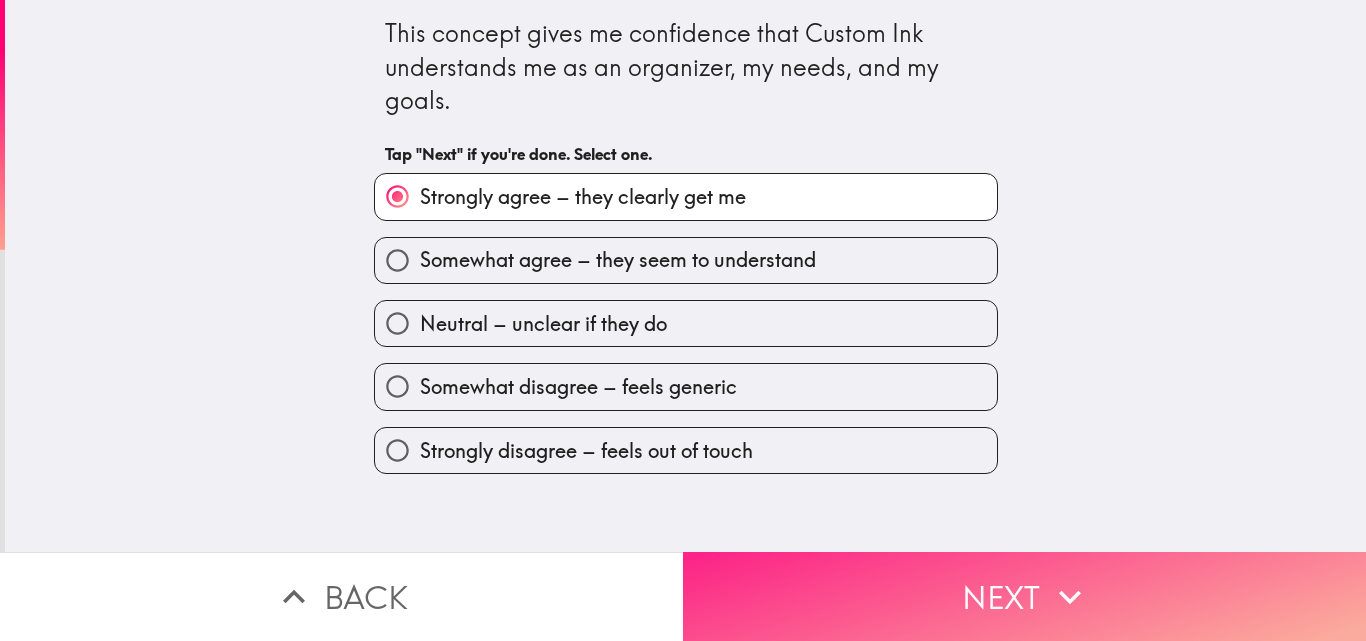 click on "Next" at bounding box center [1024, 596] 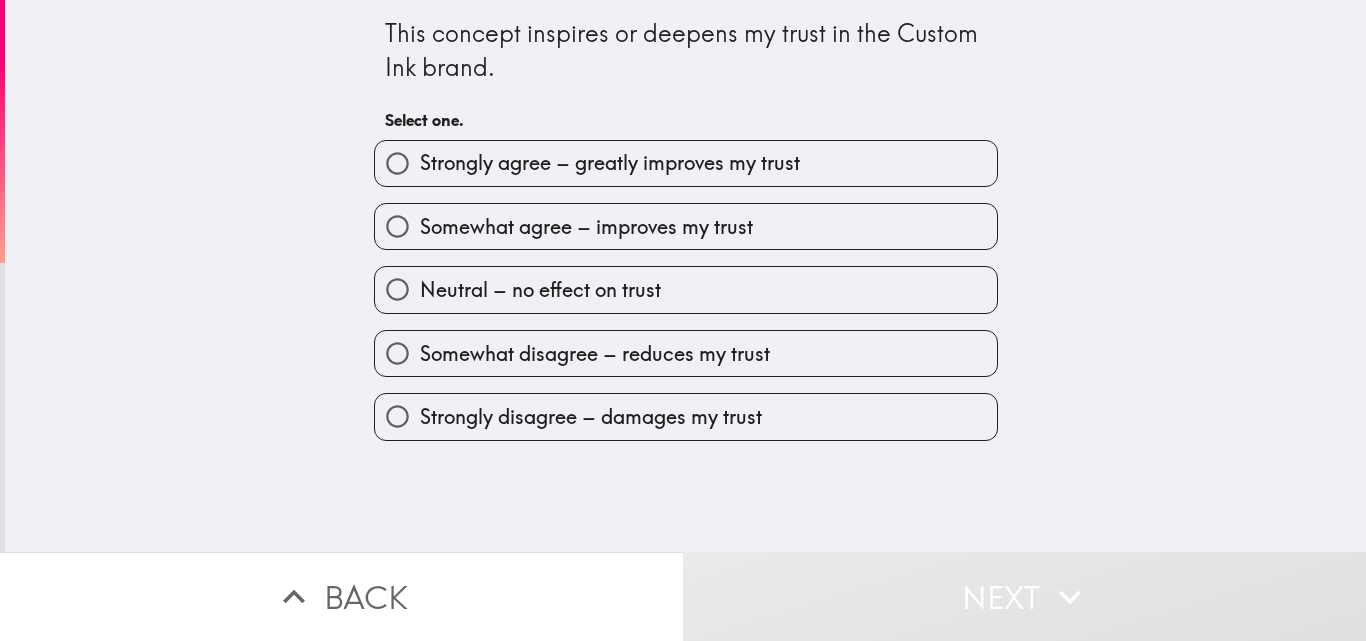 click on "Strongly agree – greatly improves my trust" at bounding box center [610, 163] 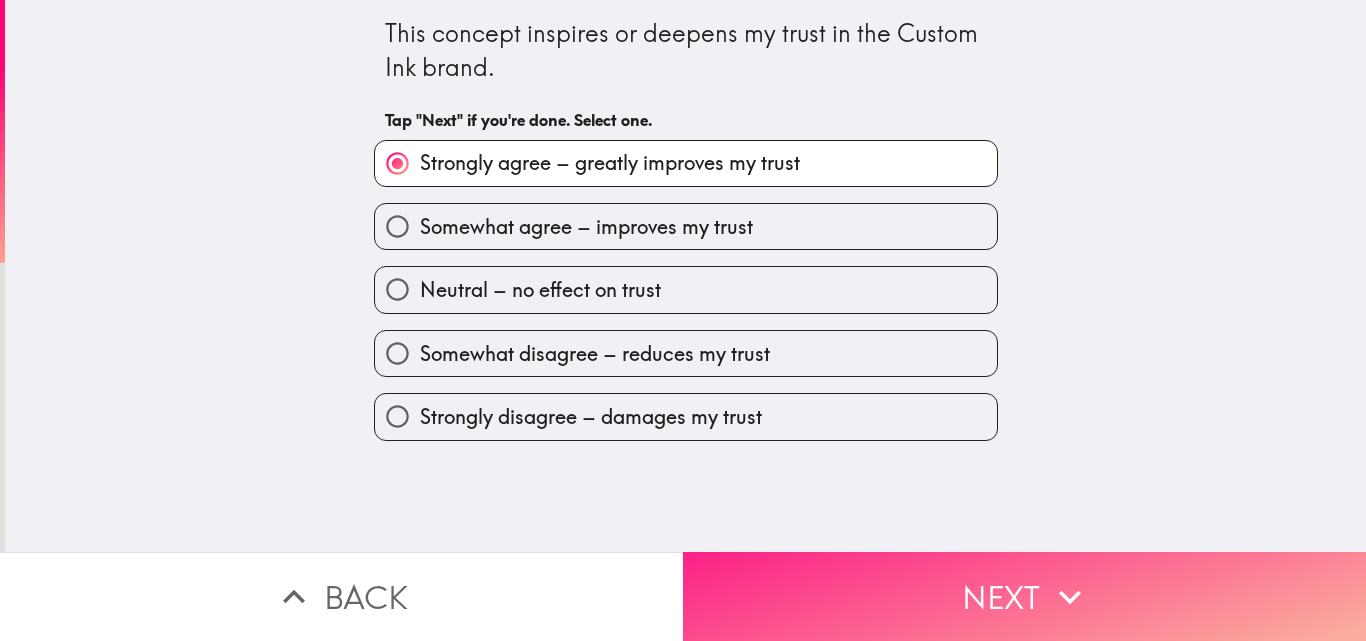 click on "Next" at bounding box center [1024, 596] 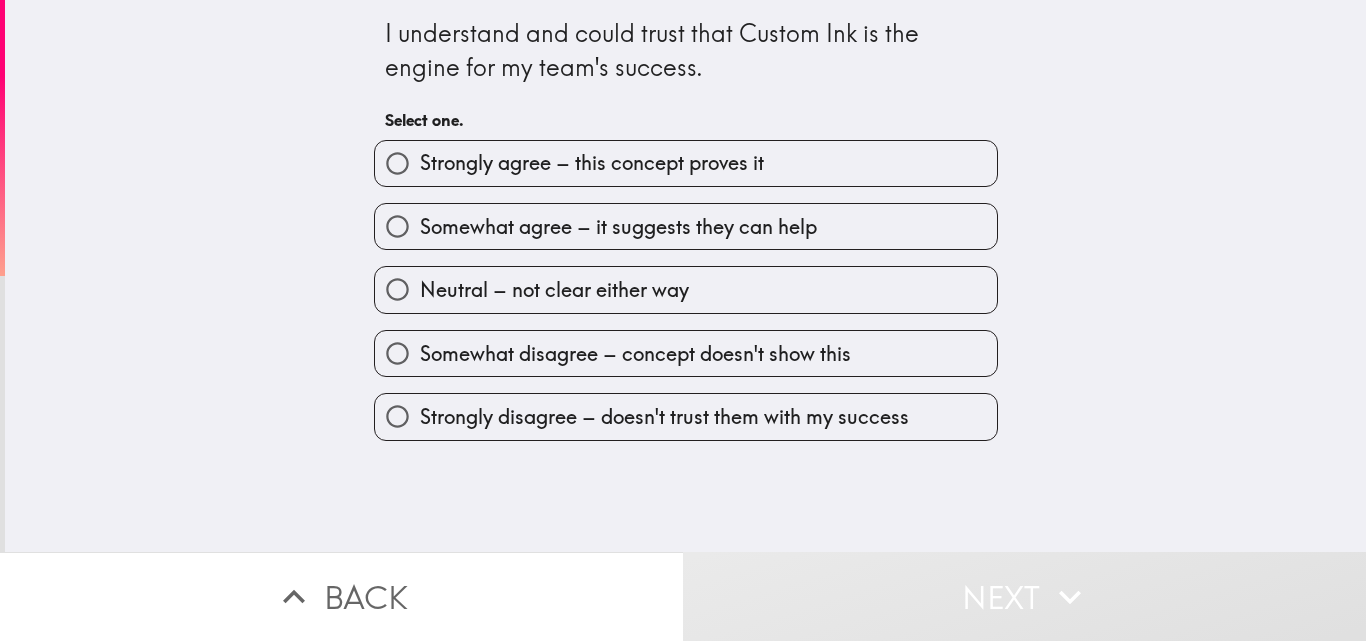 click on "Strongly agree – this concept proves it" at bounding box center (592, 163) 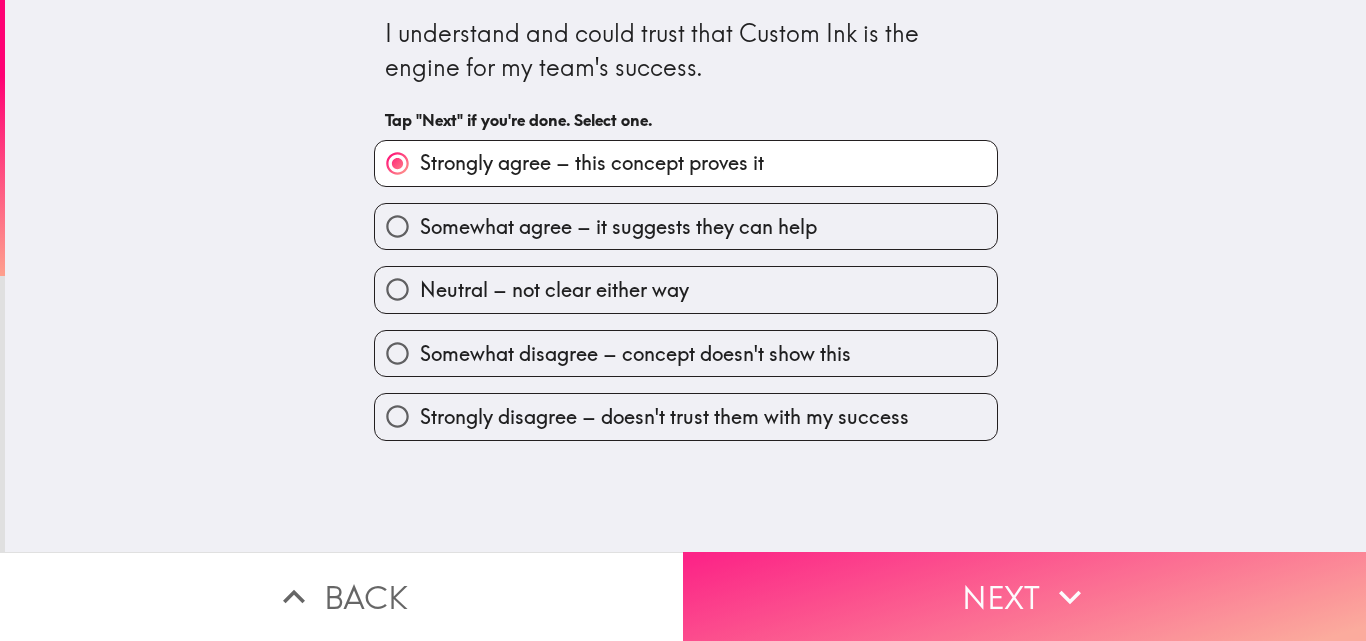 click on "Next" at bounding box center (1024, 596) 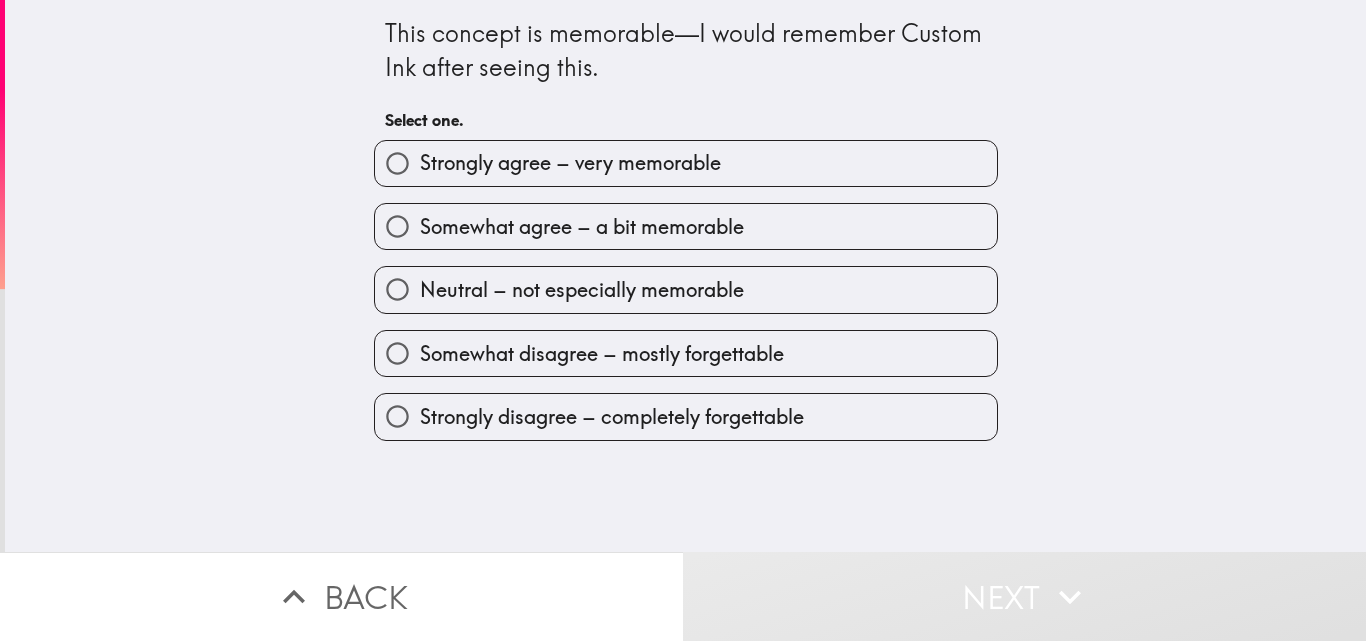 click on "Strongly agree – very memorable" at bounding box center (570, 163) 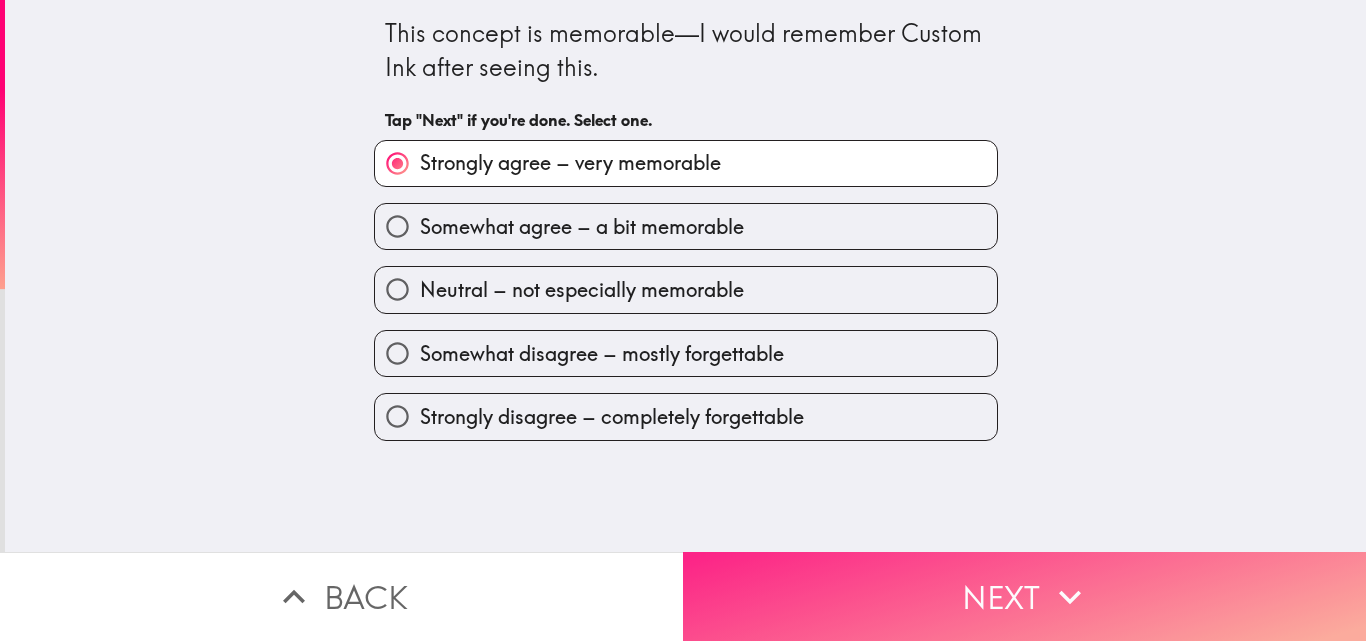click on "Next" at bounding box center [1024, 596] 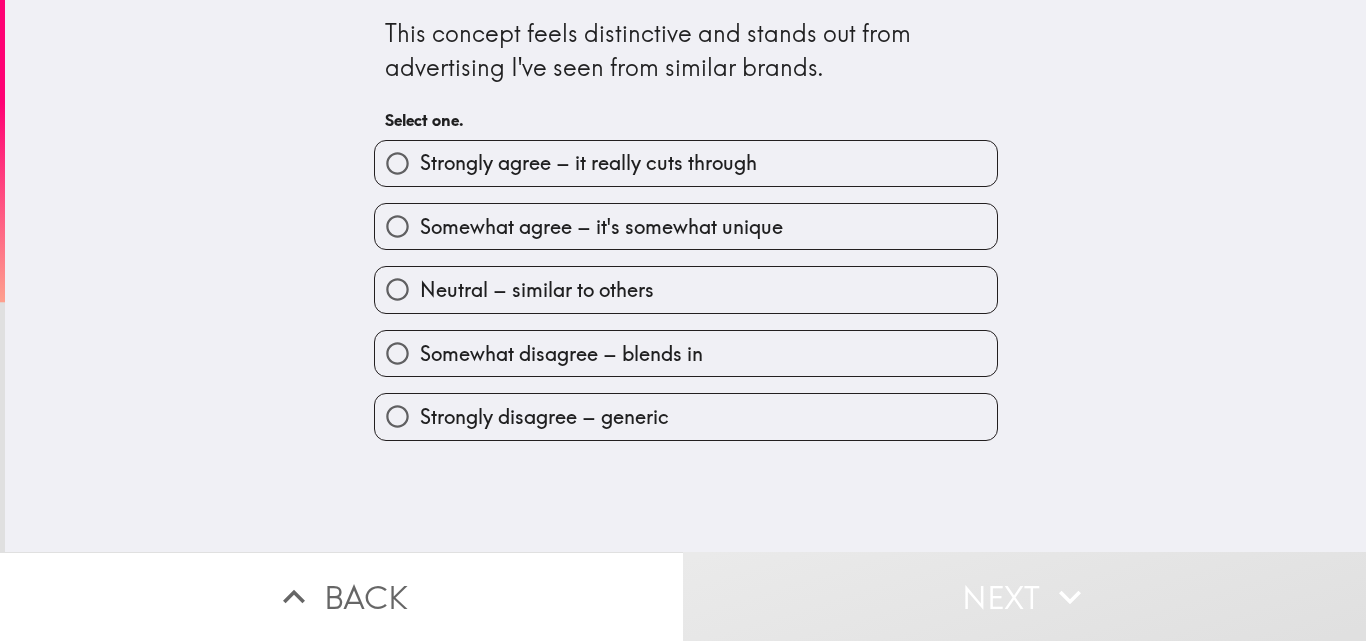 click on "Strongly agree – it really cuts through" at bounding box center [588, 163] 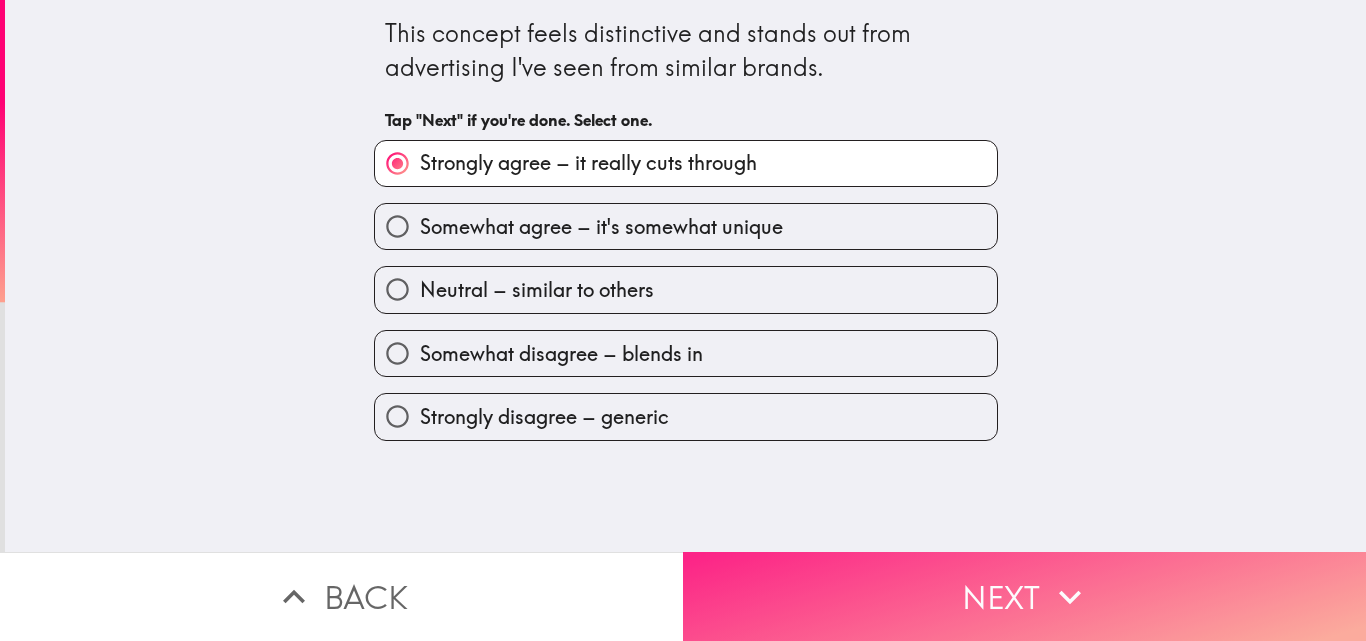 click on "Next" at bounding box center [1024, 596] 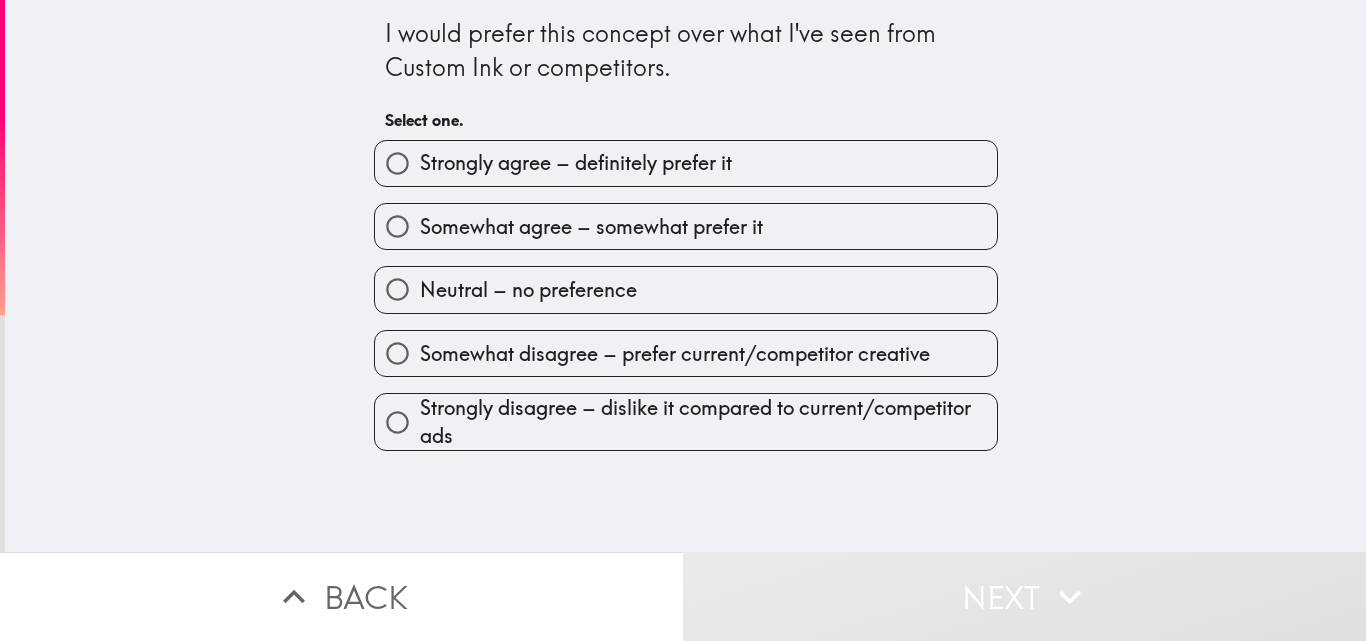 click on "Strongly agree – definitely prefer it" at bounding box center (576, 163) 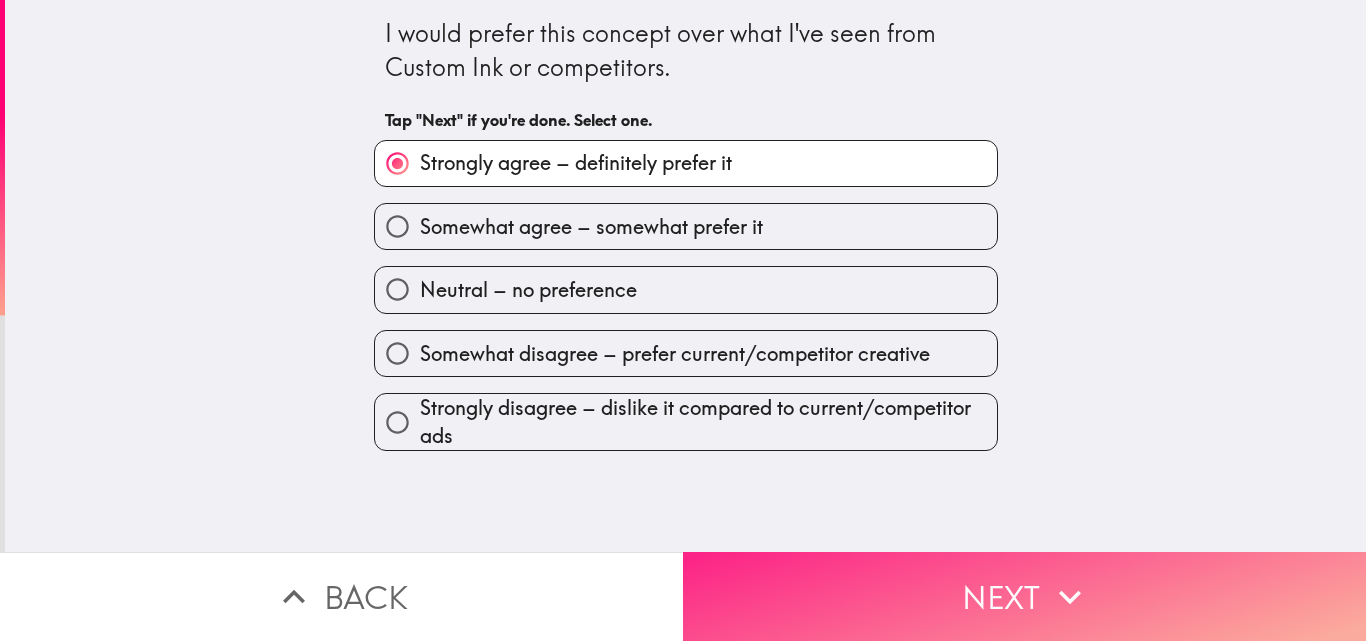 click on "Next" at bounding box center (1024, 596) 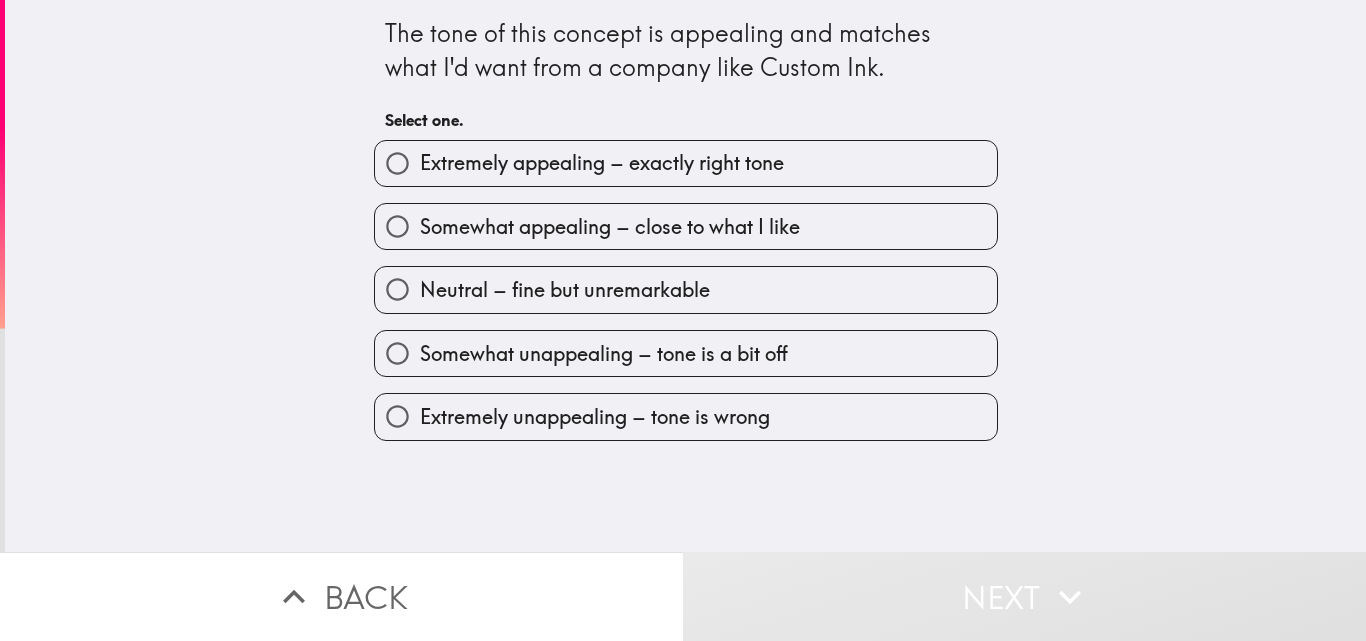 click on "Extremely appealing – exactly right tone" at bounding box center (602, 163) 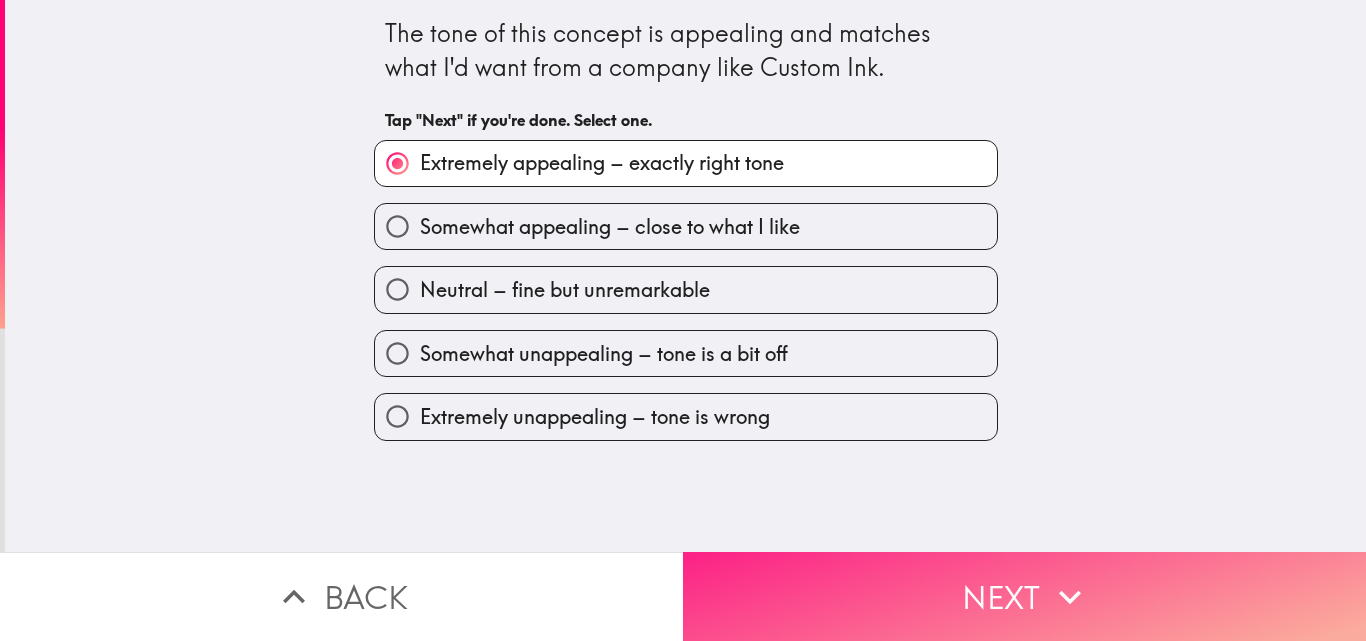 click on "Next" at bounding box center (1024, 596) 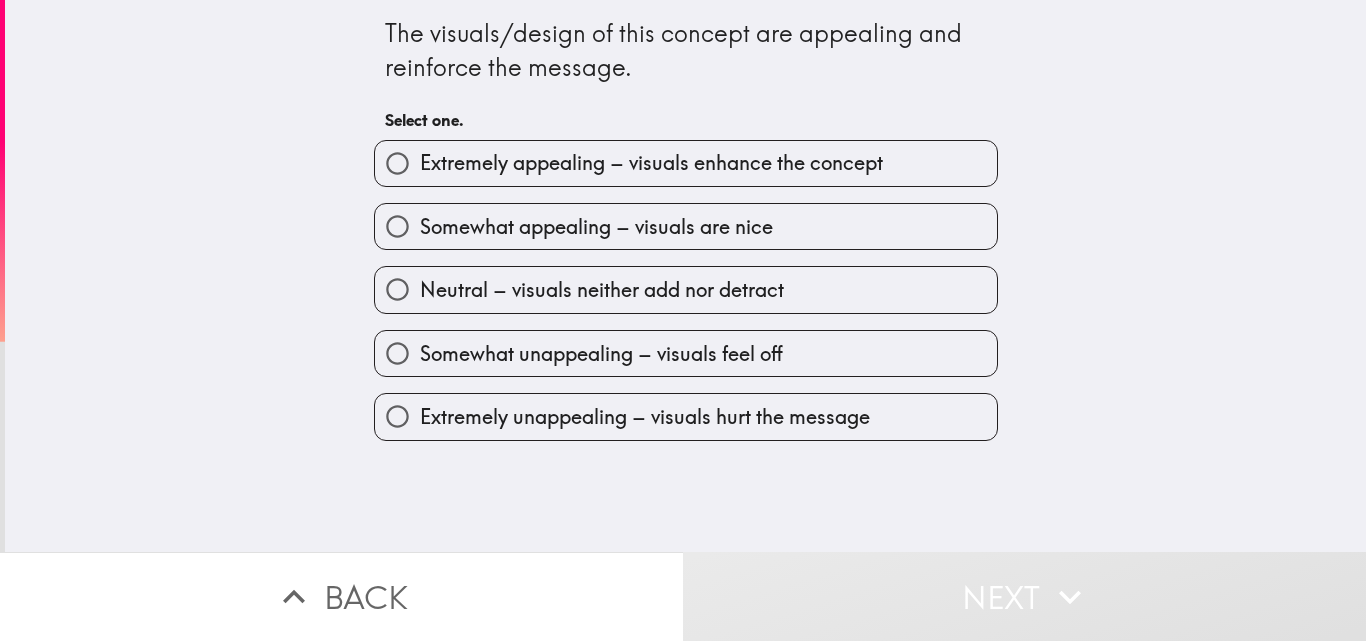 click on "Extremely appealing – visuals enhance the concept" at bounding box center (651, 163) 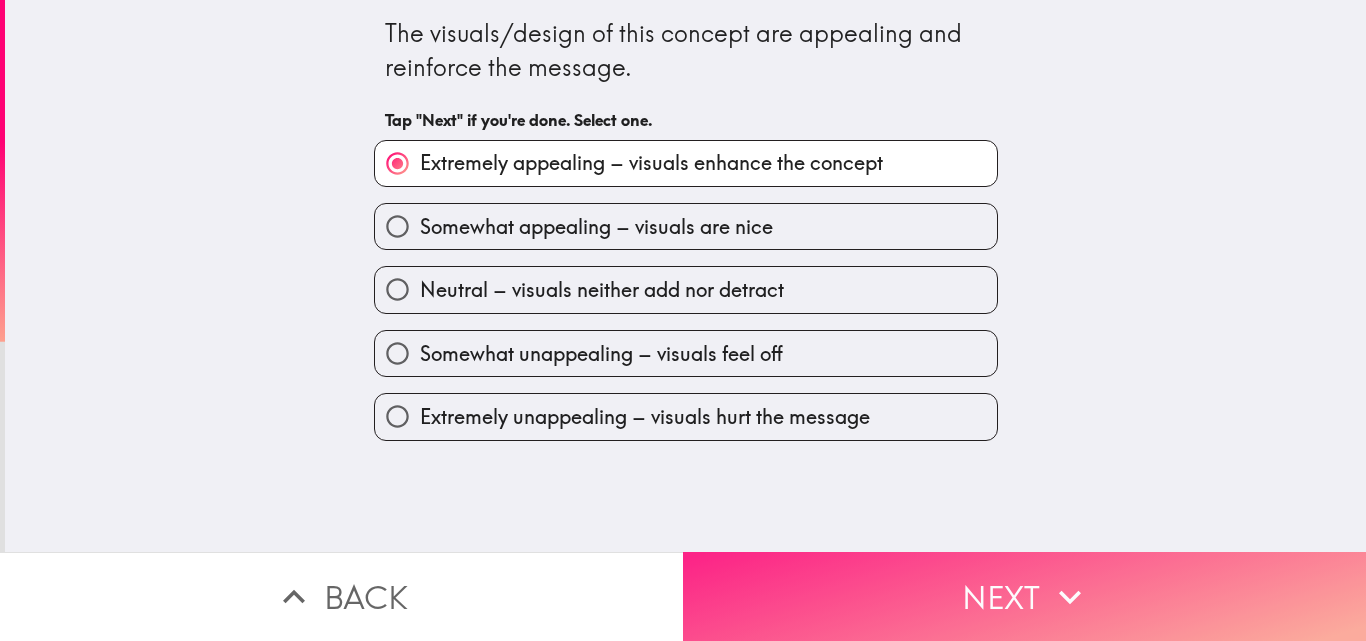 click on "Next" at bounding box center [1024, 596] 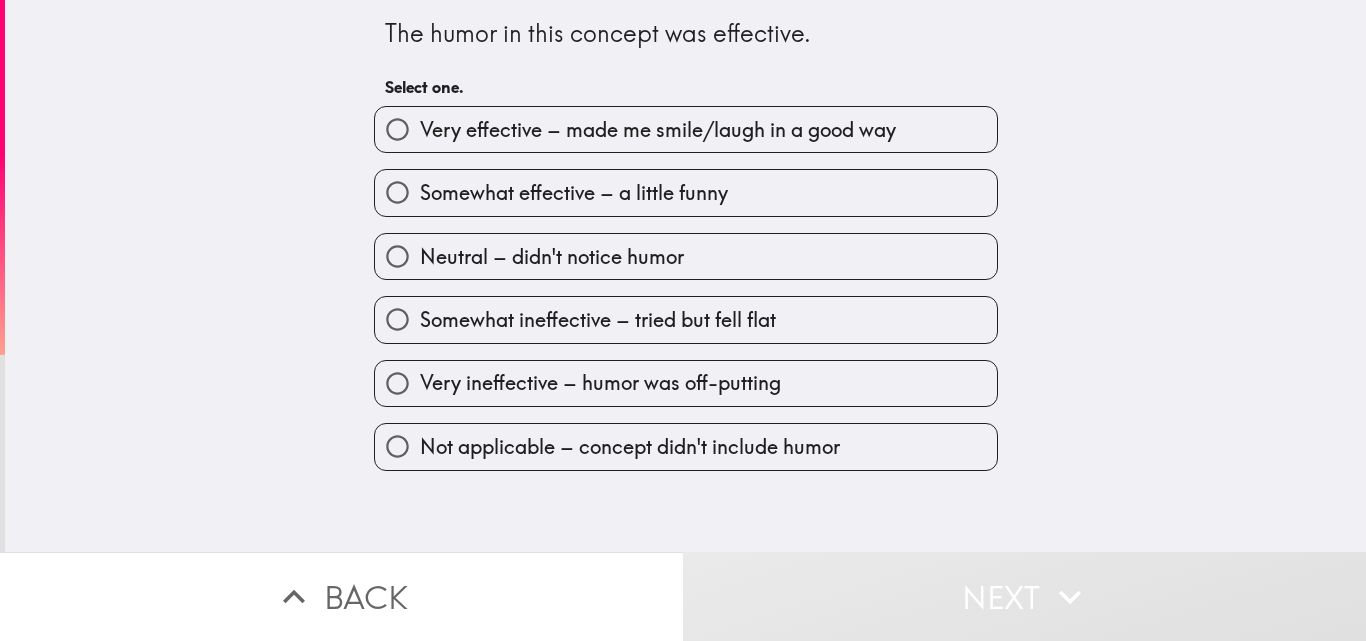 click on "Very effective – made me smile/laugh in a good way" at bounding box center [658, 130] 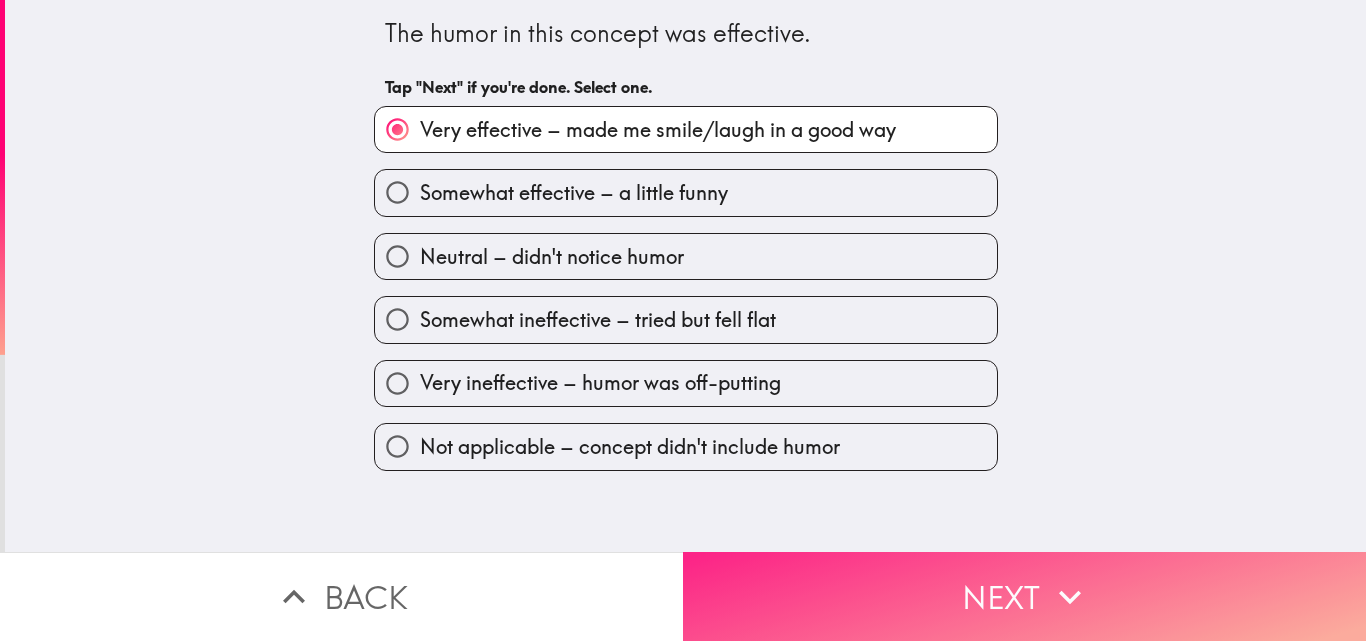click on "Next" at bounding box center (1024, 596) 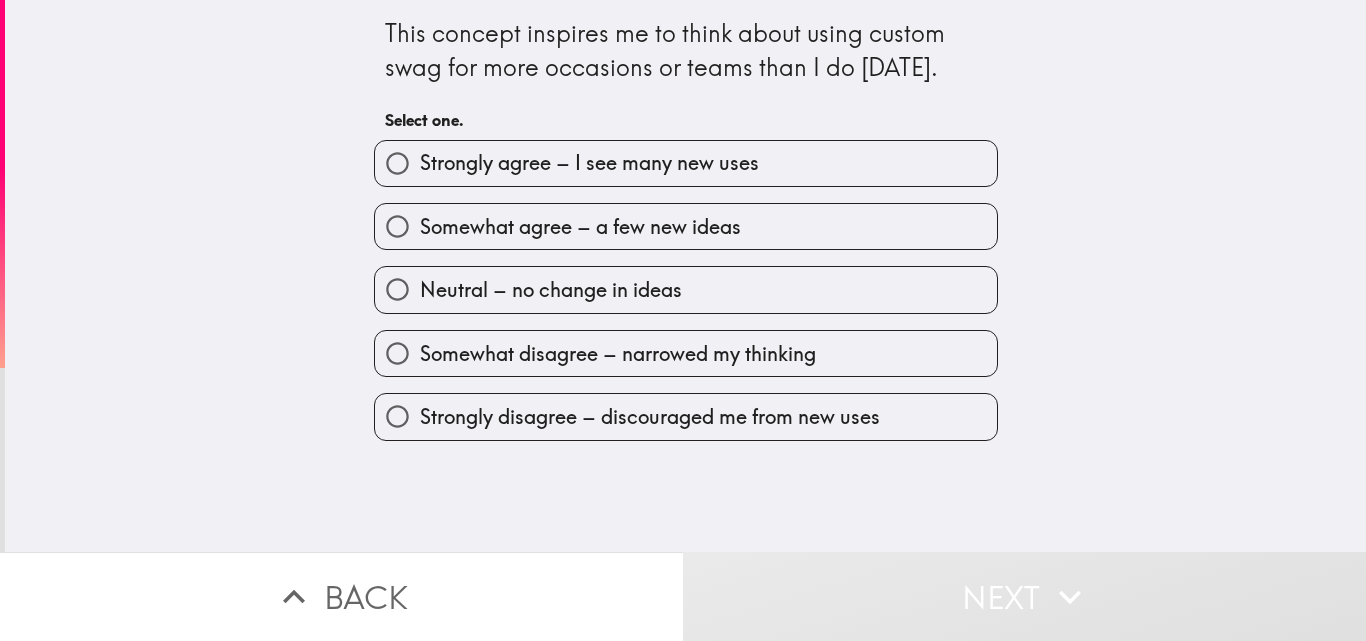 click on "Strongly agree – I see many new uses" at bounding box center (589, 163) 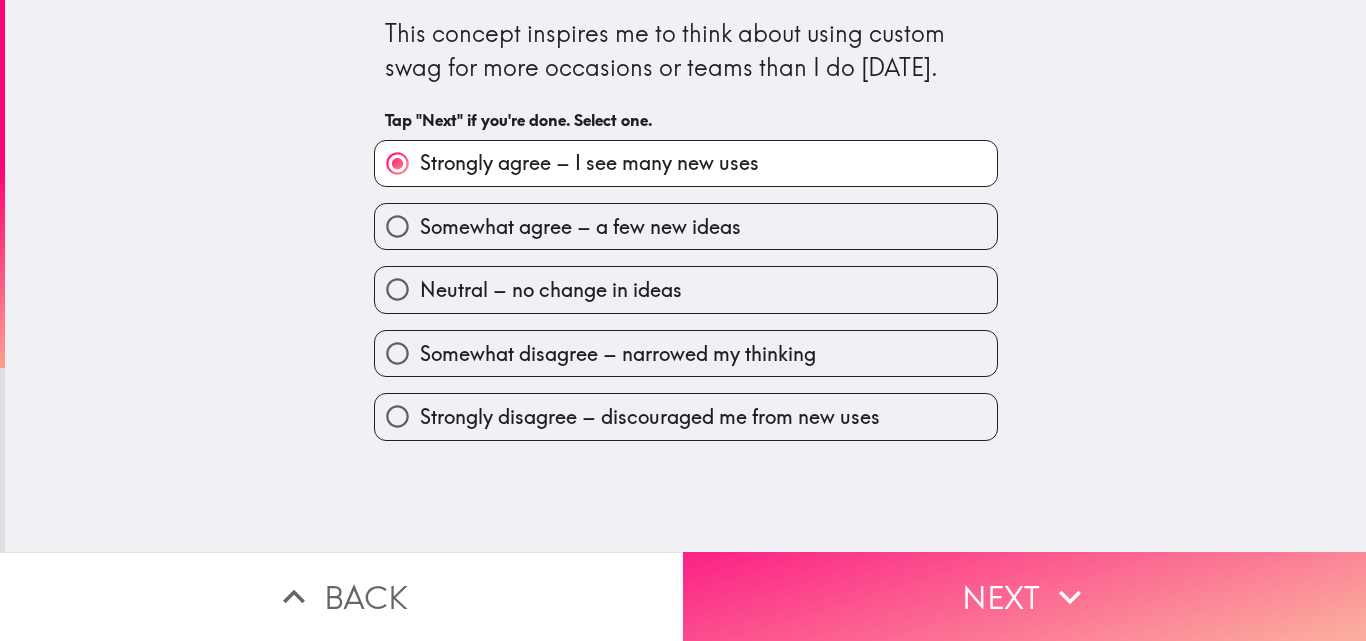 click on "Next" at bounding box center [1024, 596] 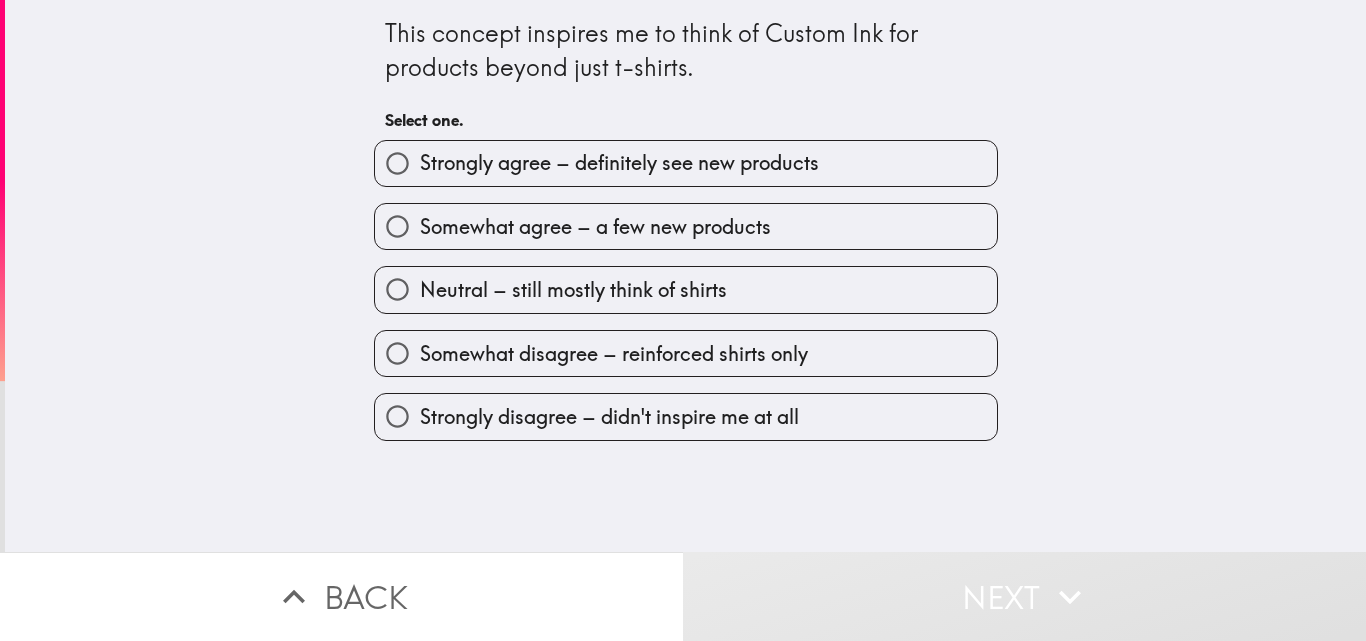 click on "Strongly agree – definitely see new products" at bounding box center [619, 163] 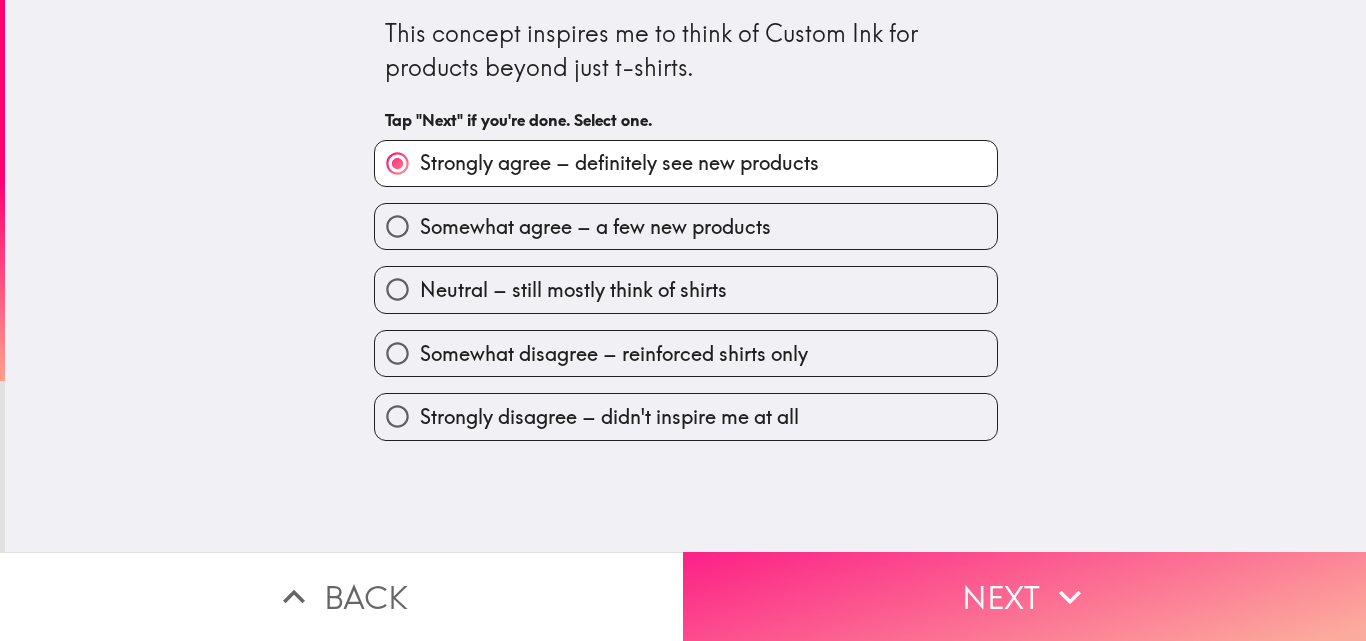 click on "Next" at bounding box center (1024, 596) 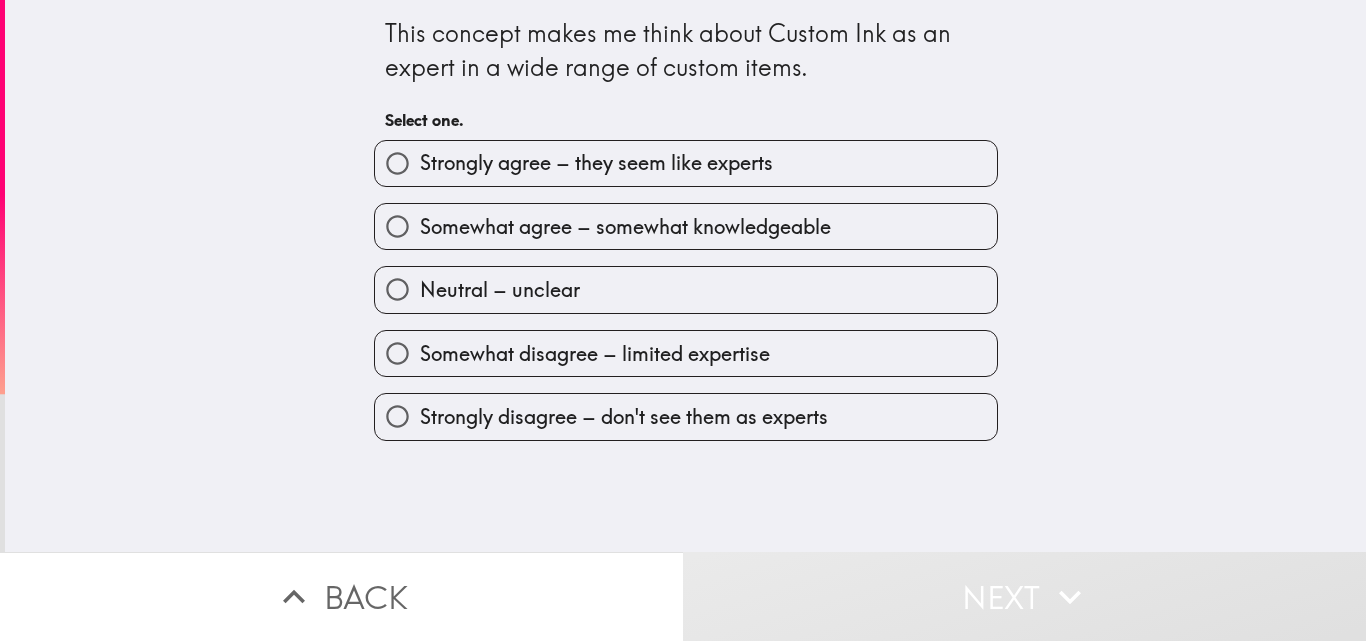 click on "Strongly agree – they seem like experts" at bounding box center (596, 163) 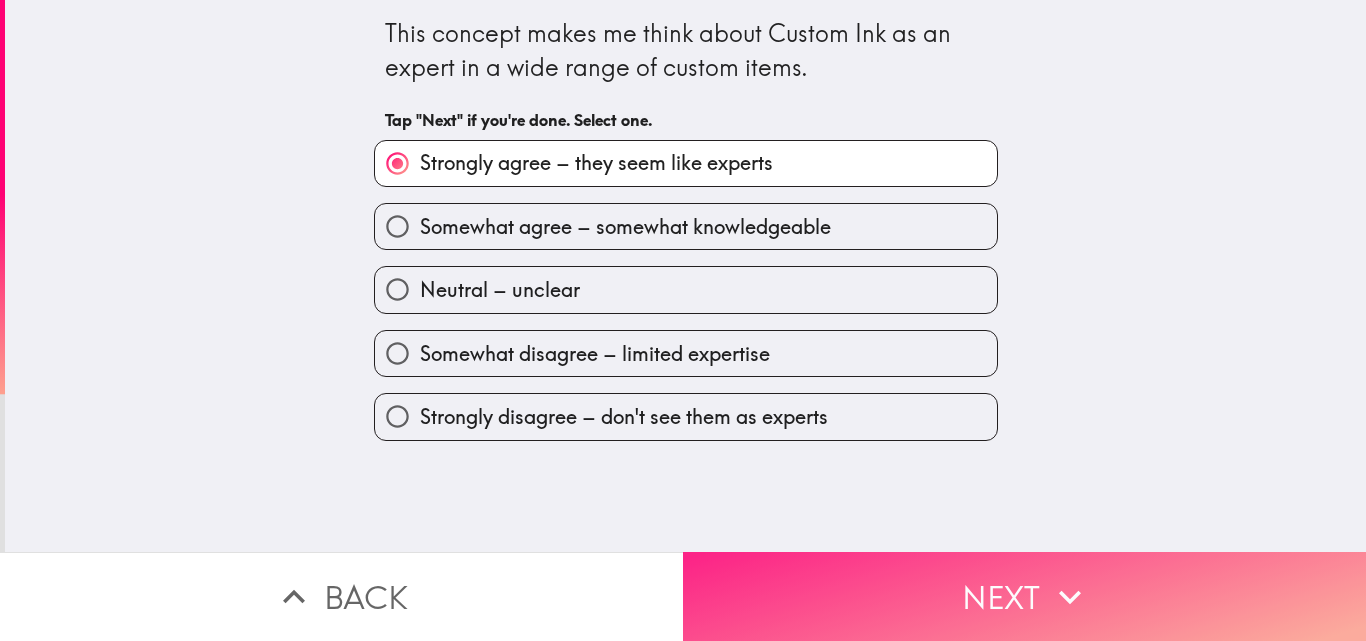 click on "Next" at bounding box center (1024, 596) 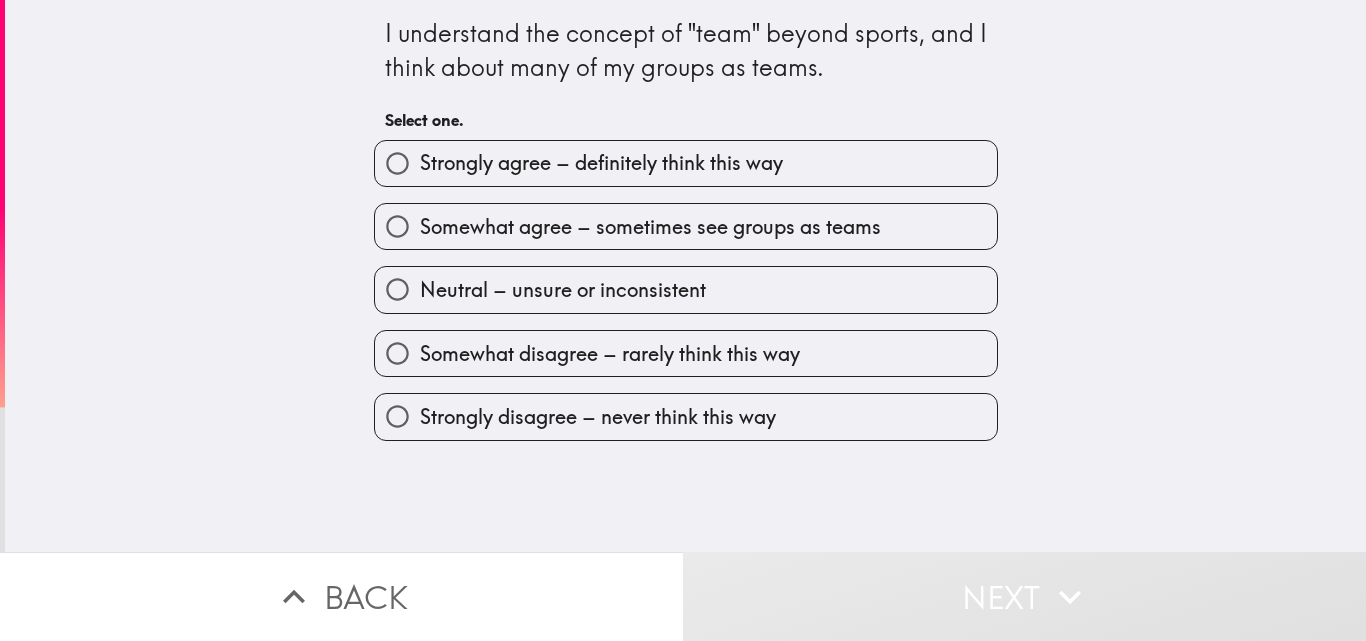 click on "Strongly agree – definitely think this way" at bounding box center [601, 163] 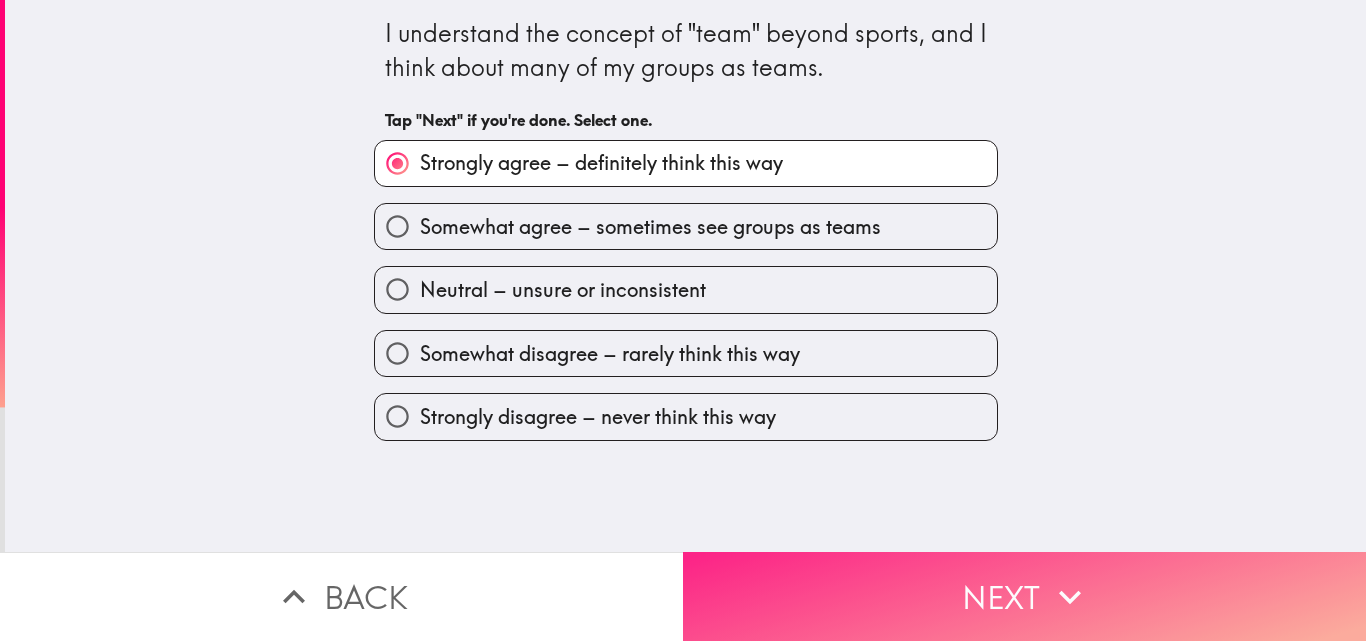 click on "Next" at bounding box center (1024, 596) 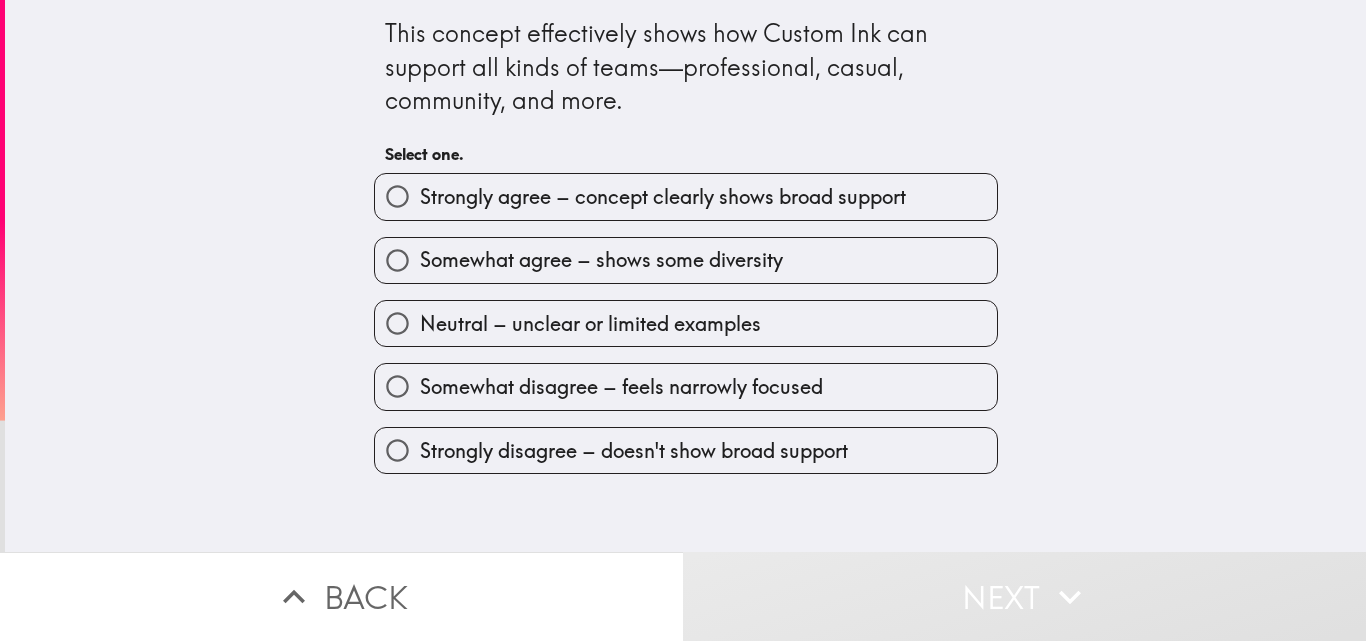 click on "Strongly agree – concept clearly shows broad support" at bounding box center (663, 197) 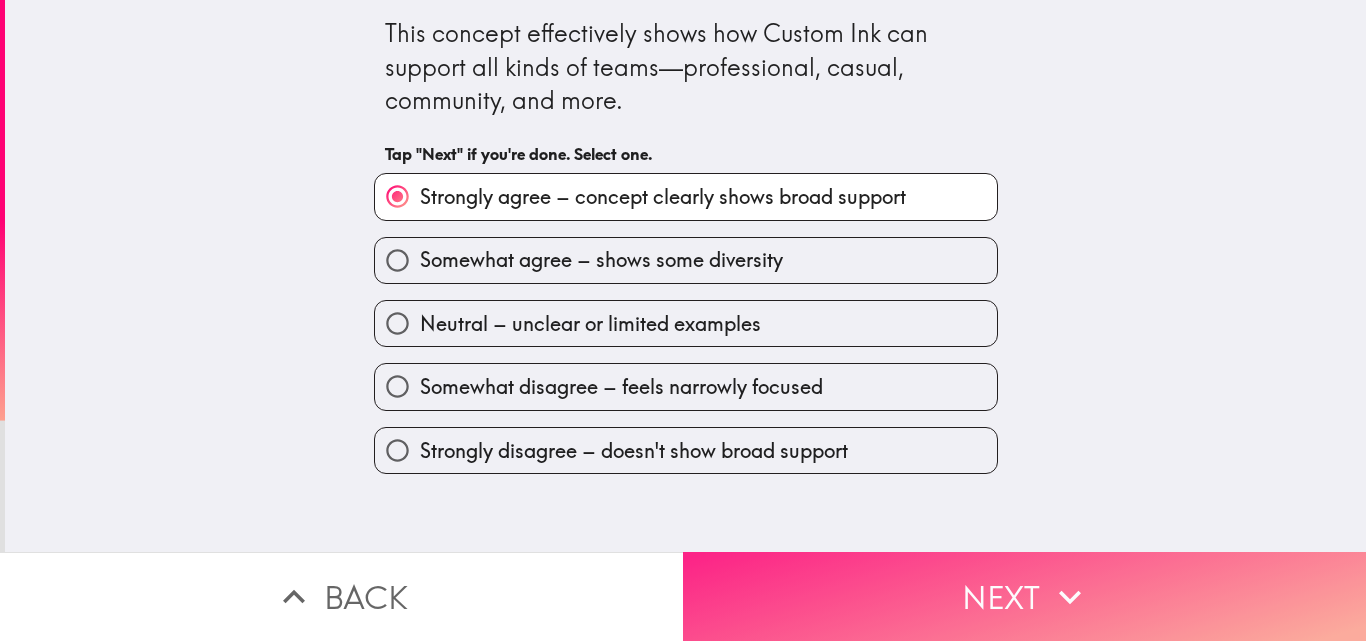 click on "Next" at bounding box center (1024, 596) 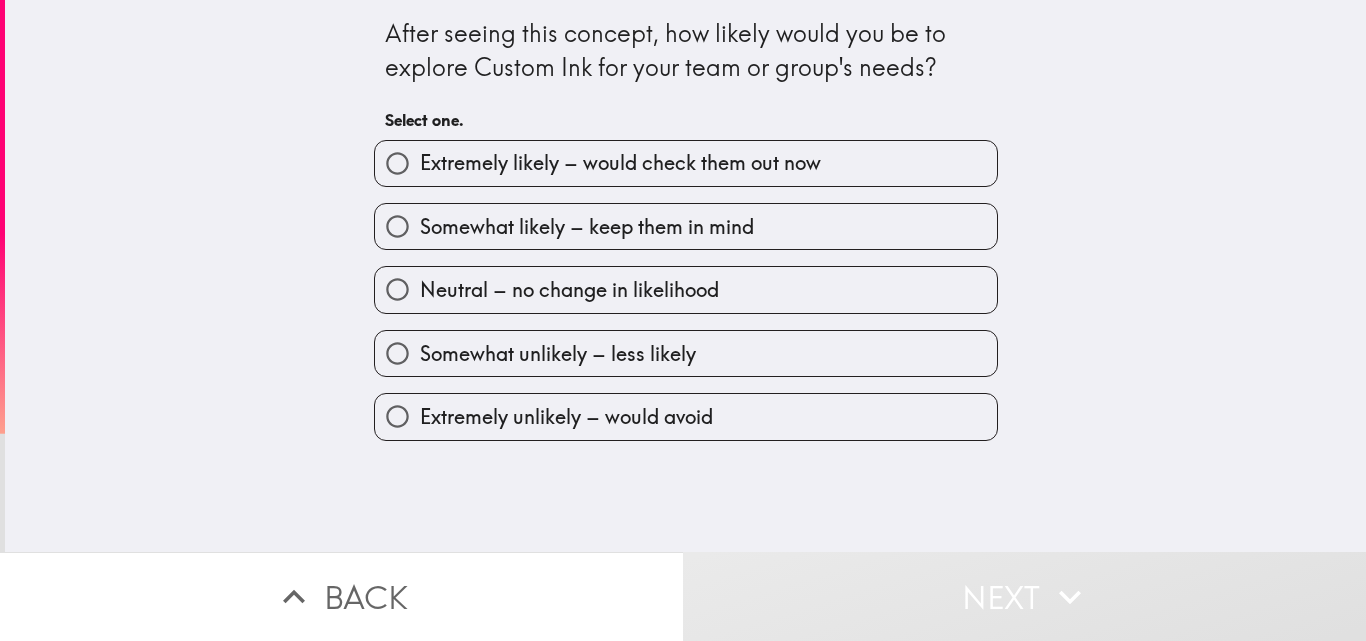 click on "Extremely likely – would check them out now" at bounding box center [620, 163] 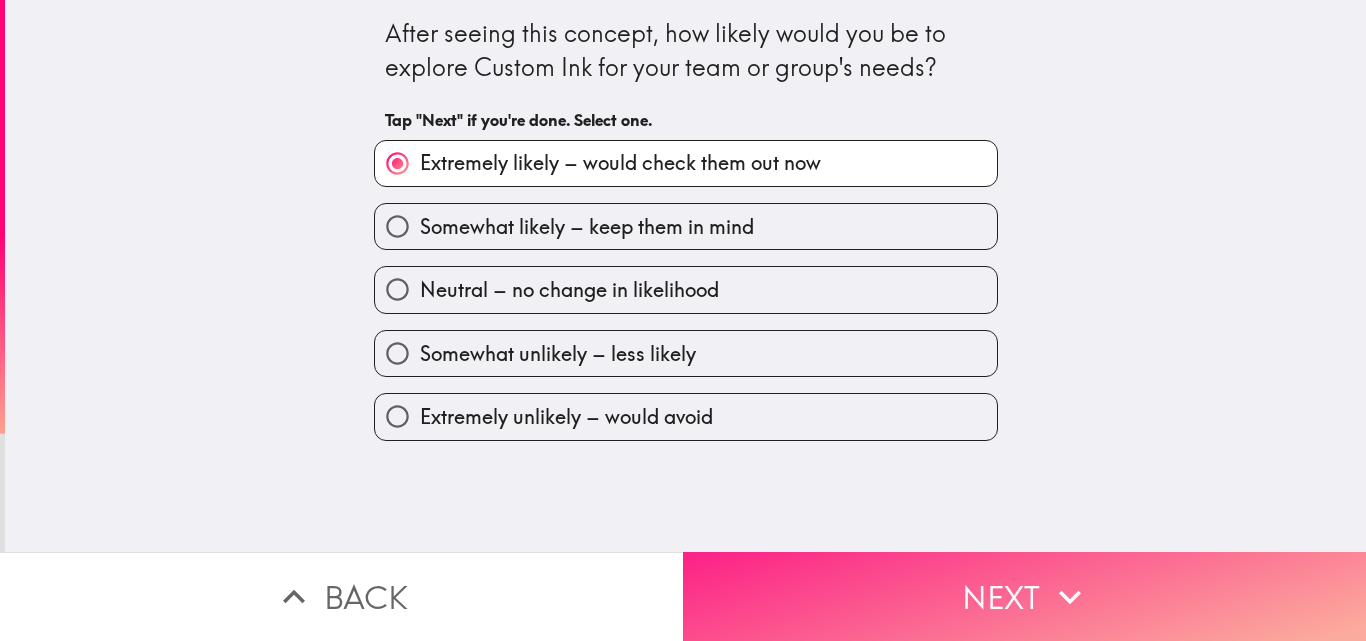 click on "Next" at bounding box center [1024, 596] 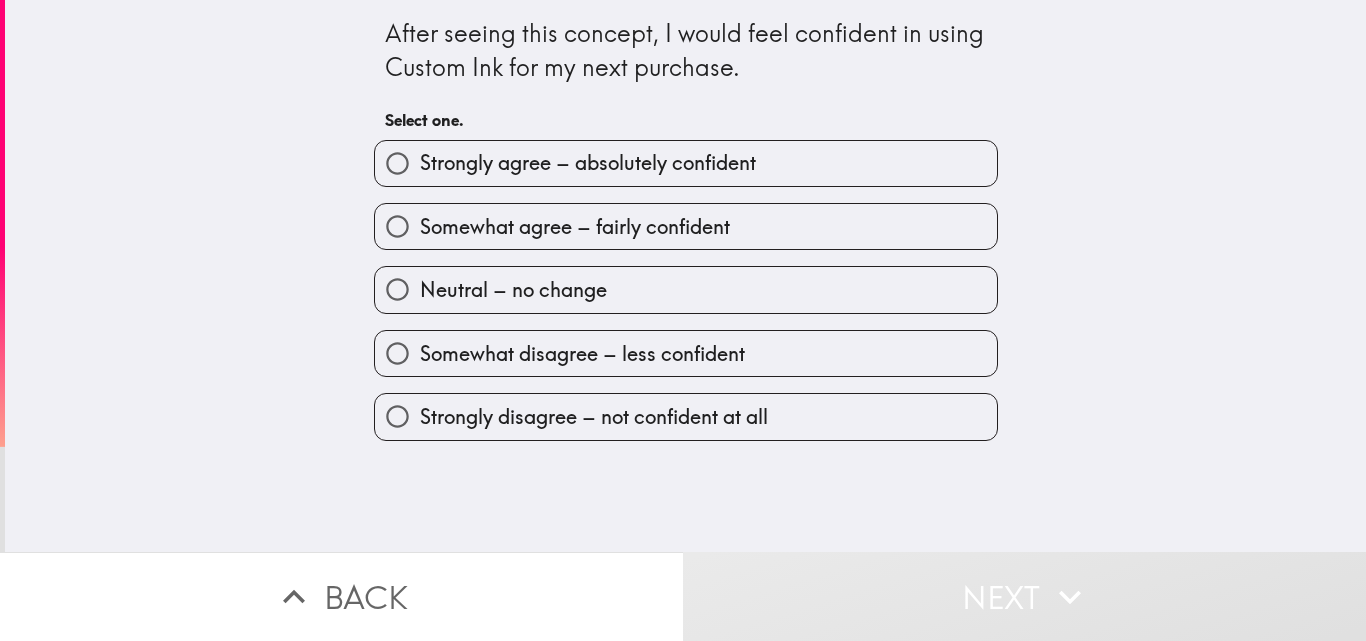 click on "Strongly agree – absolutely confident" at bounding box center (588, 163) 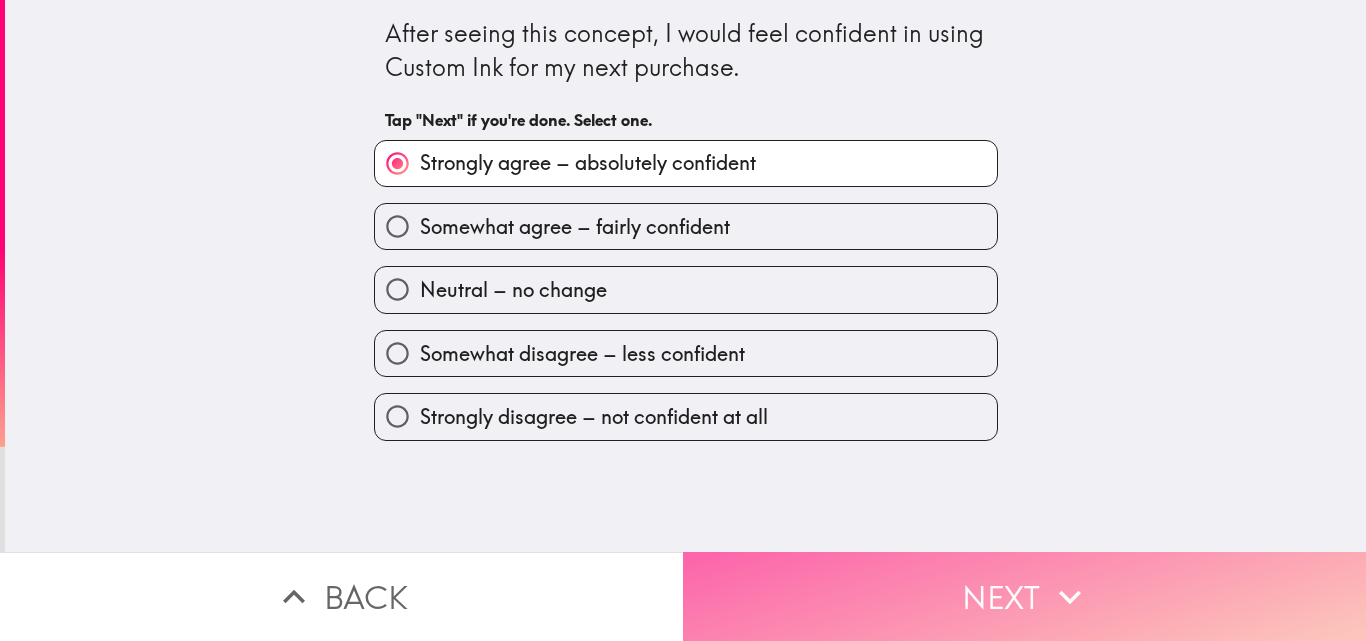 click on "Next" at bounding box center [1024, 596] 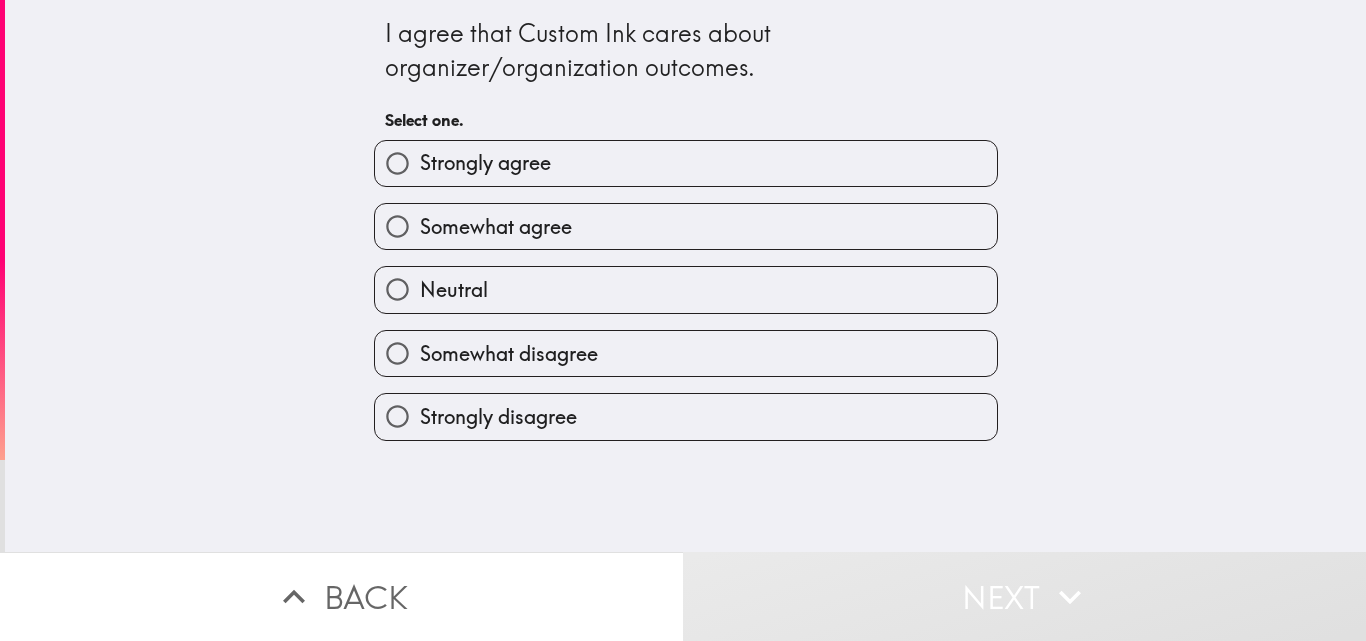 click on "Strongly agree" at bounding box center (686, 163) 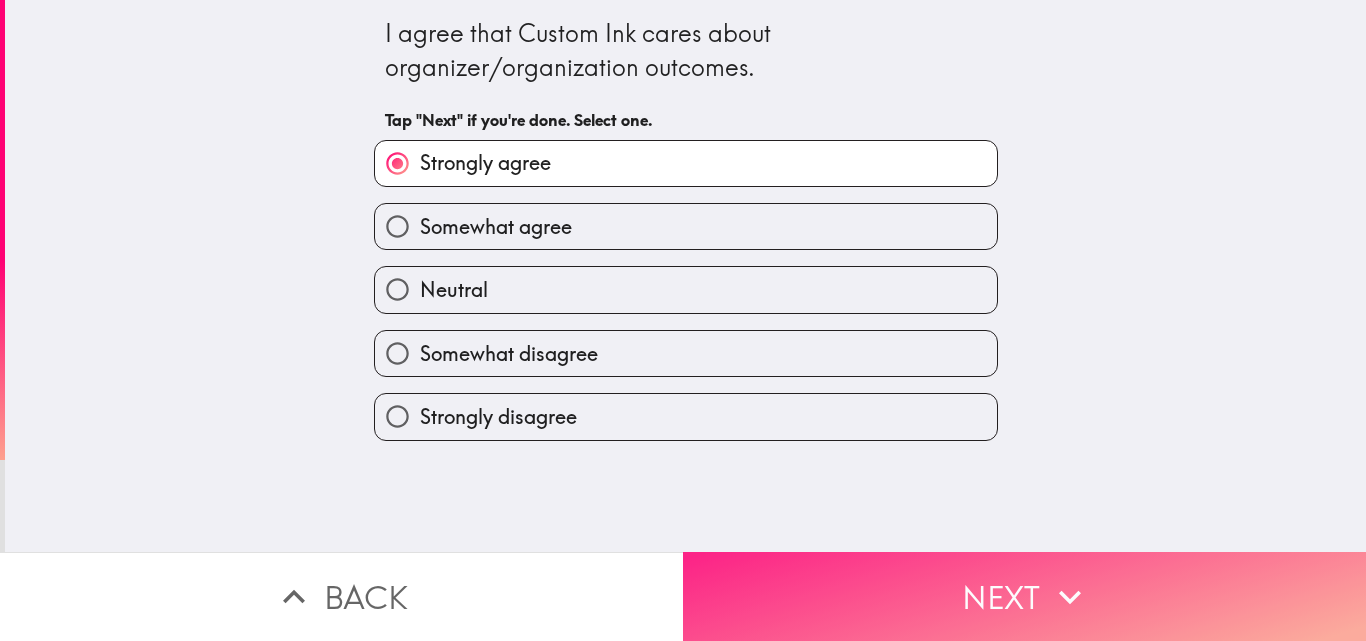 click on "Next" at bounding box center (1024, 596) 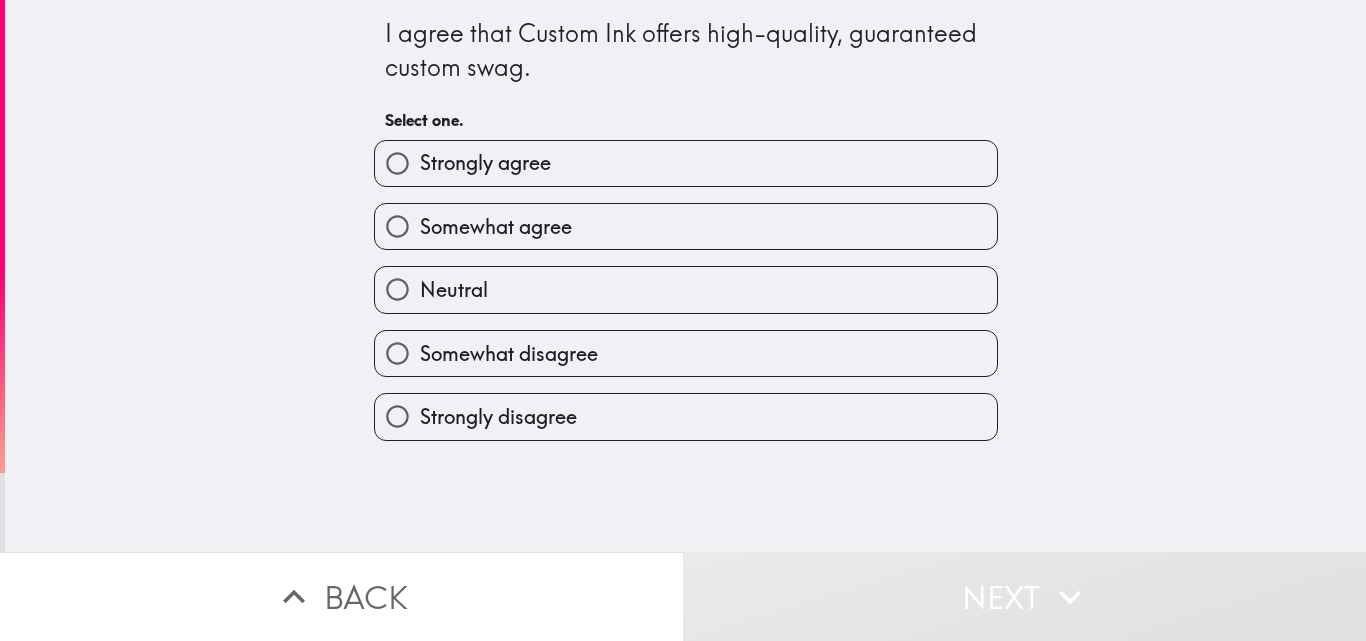 click on "Strongly agree" at bounding box center [686, 163] 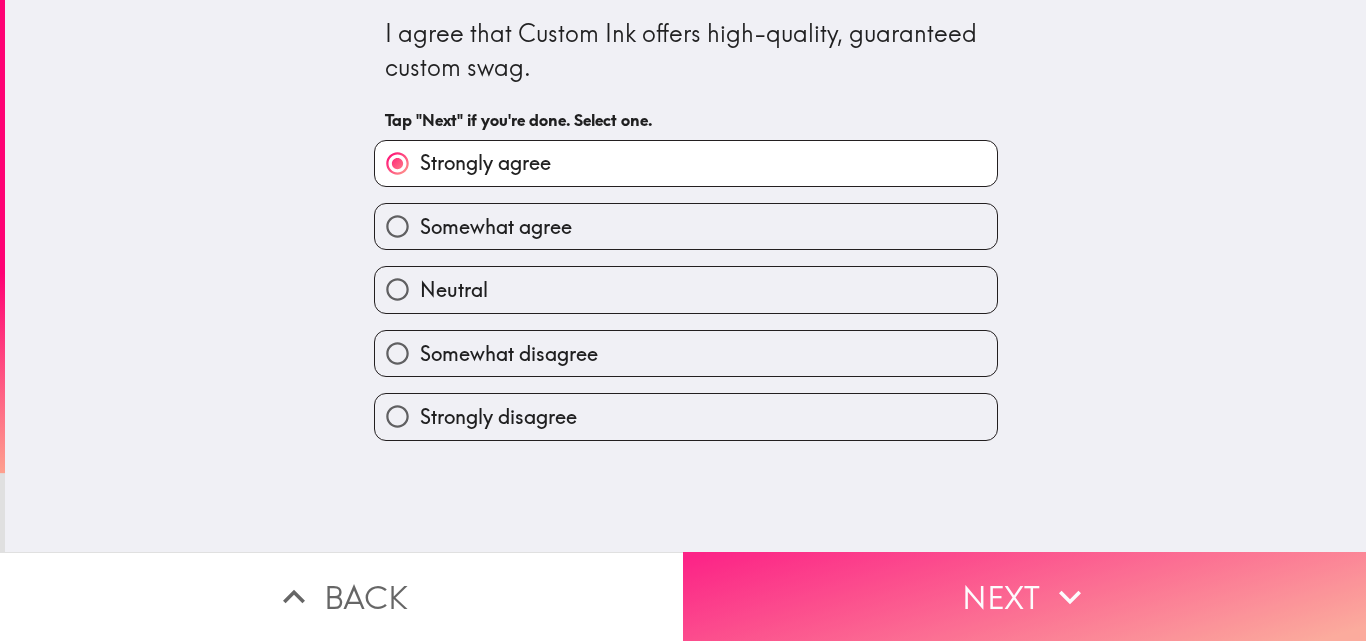 click on "Next" at bounding box center (1024, 596) 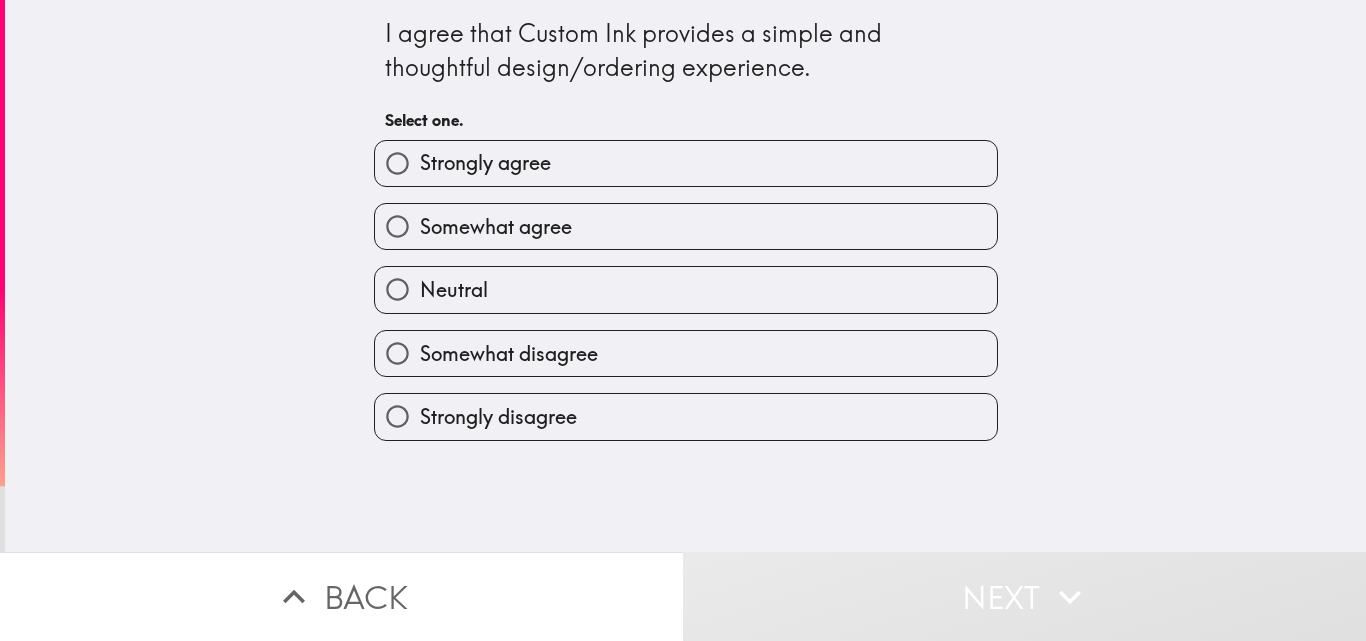 click on "Strongly agree" at bounding box center [686, 163] 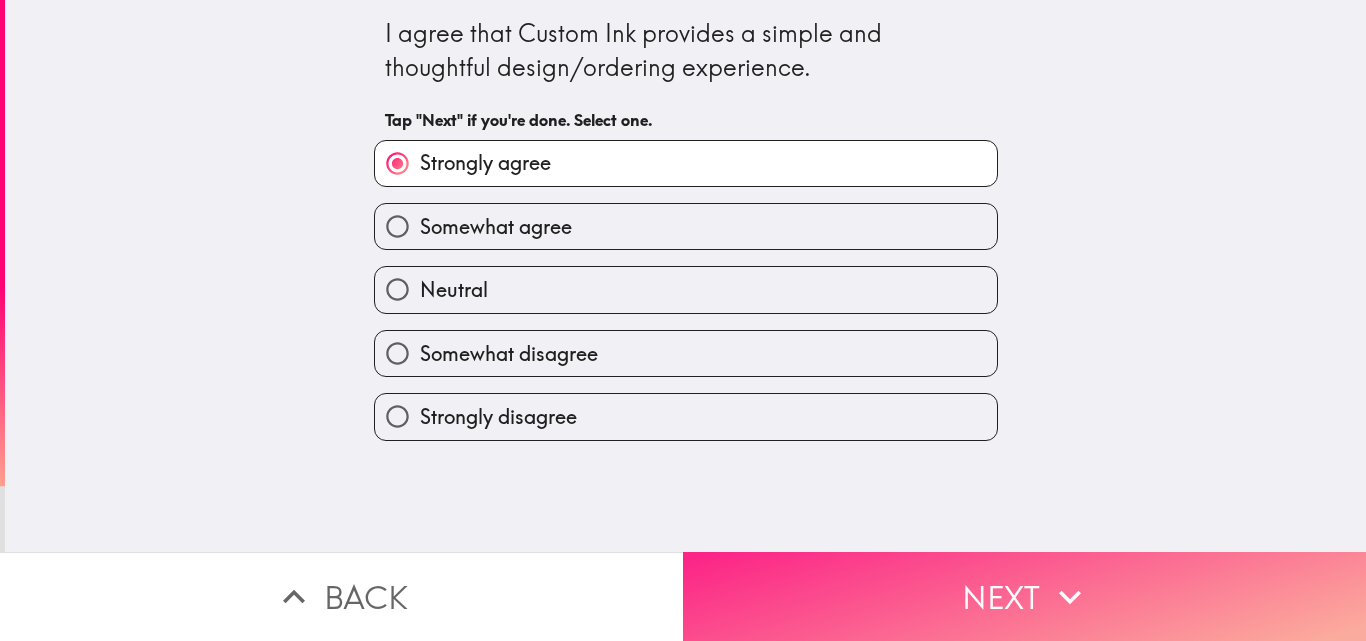 click on "Next" at bounding box center [1024, 596] 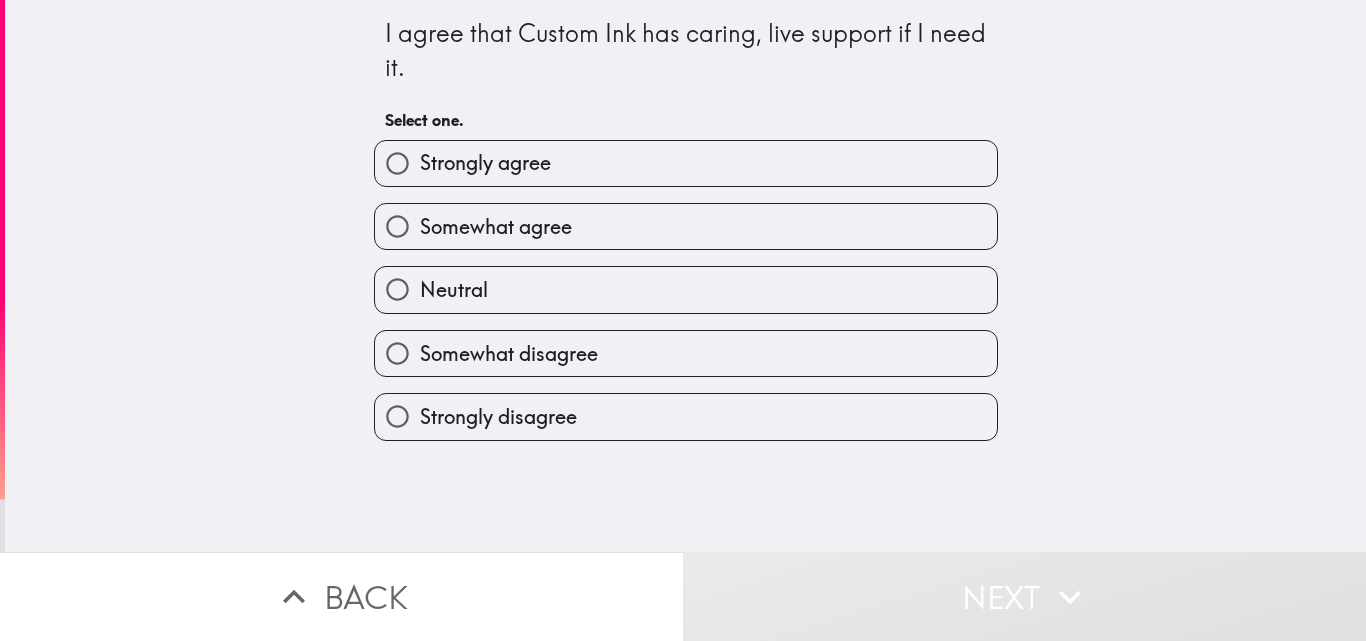 click on "Strongly agree" at bounding box center (686, 163) 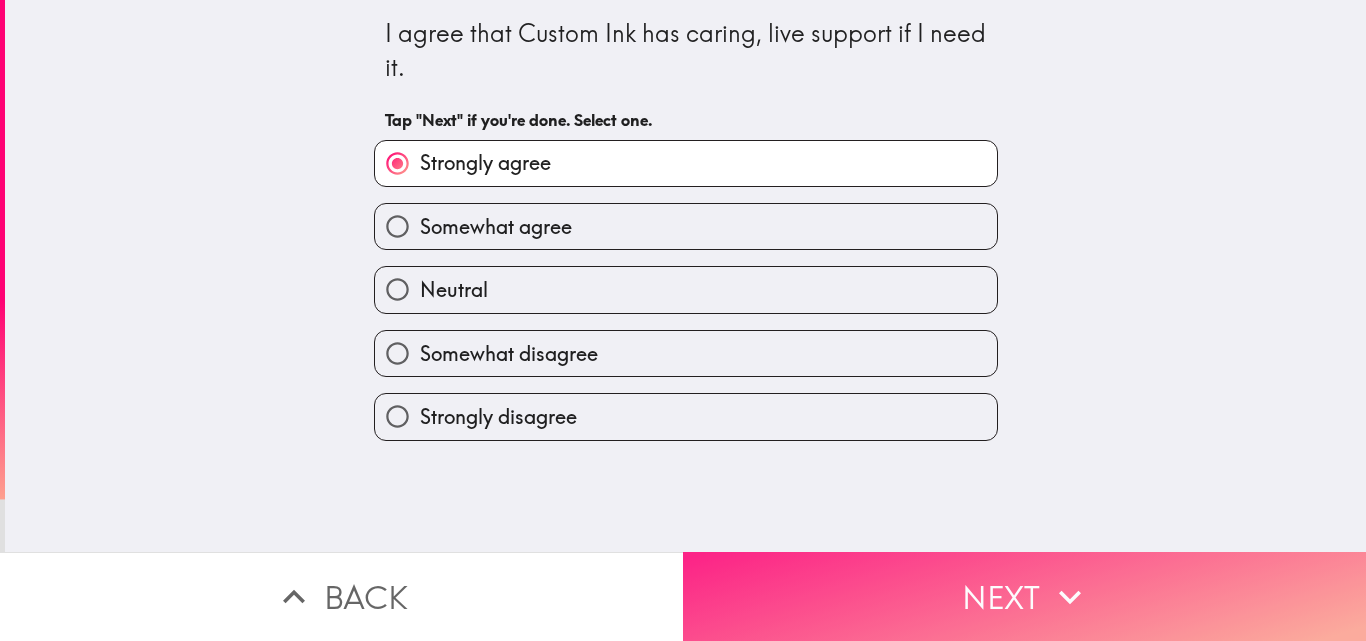 click on "Next" at bounding box center (1024, 596) 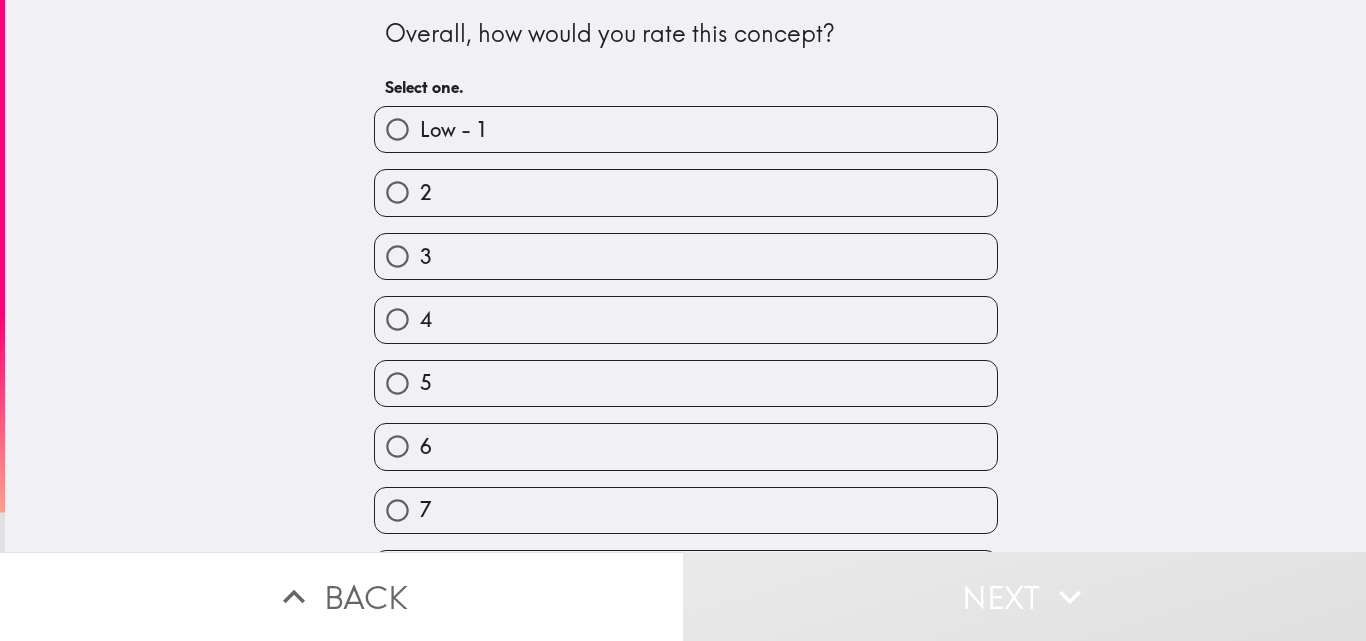 scroll, scrollTop: 187, scrollLeft: 0, axis: vertical 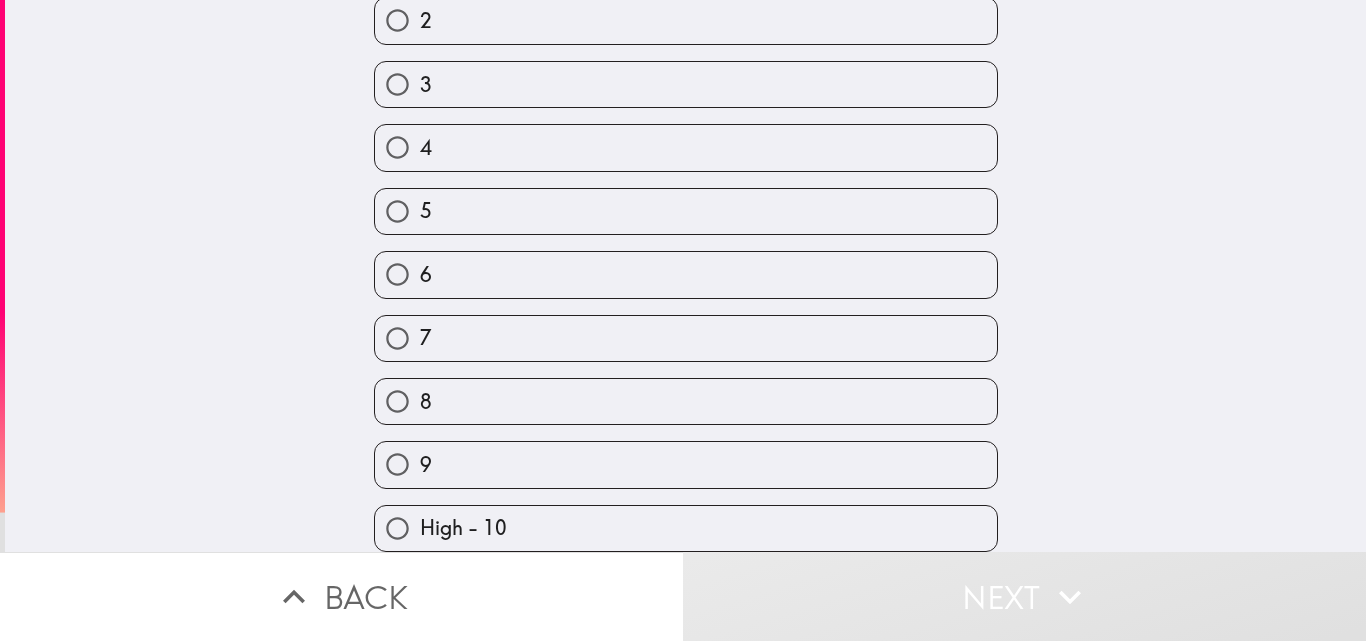 click on "High - 10" at bounding box center [686, 528] 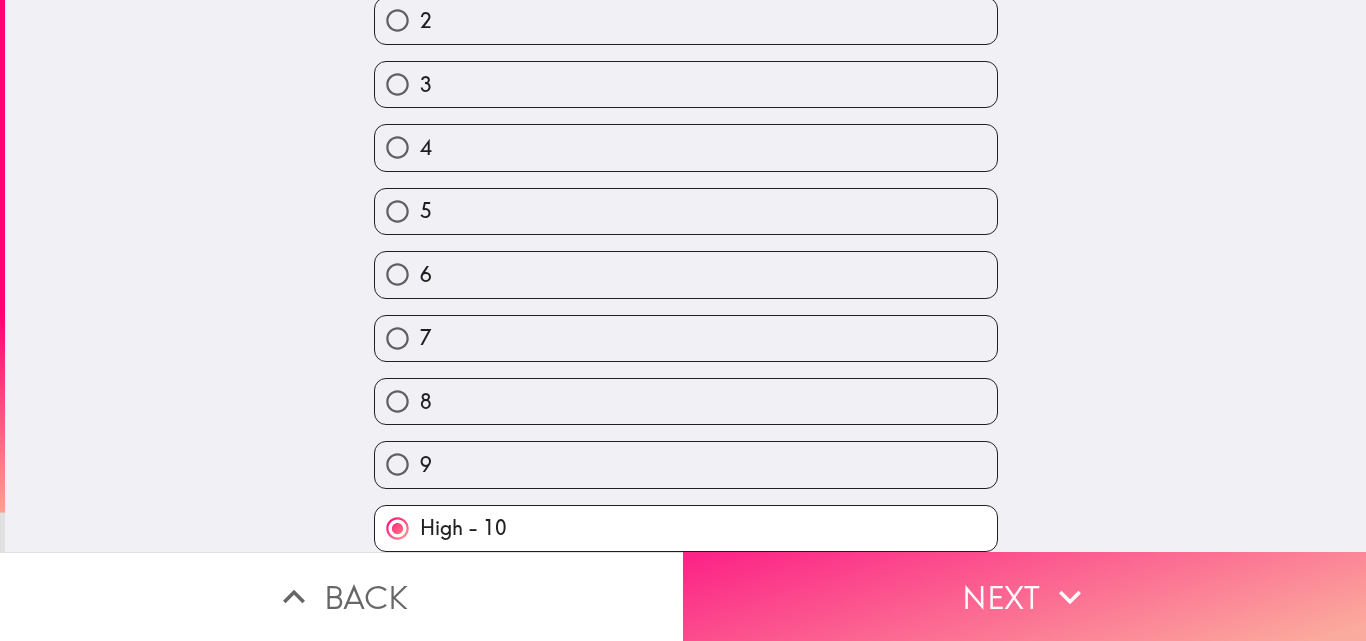 click on "Next" at bounding box center [1024, 596] 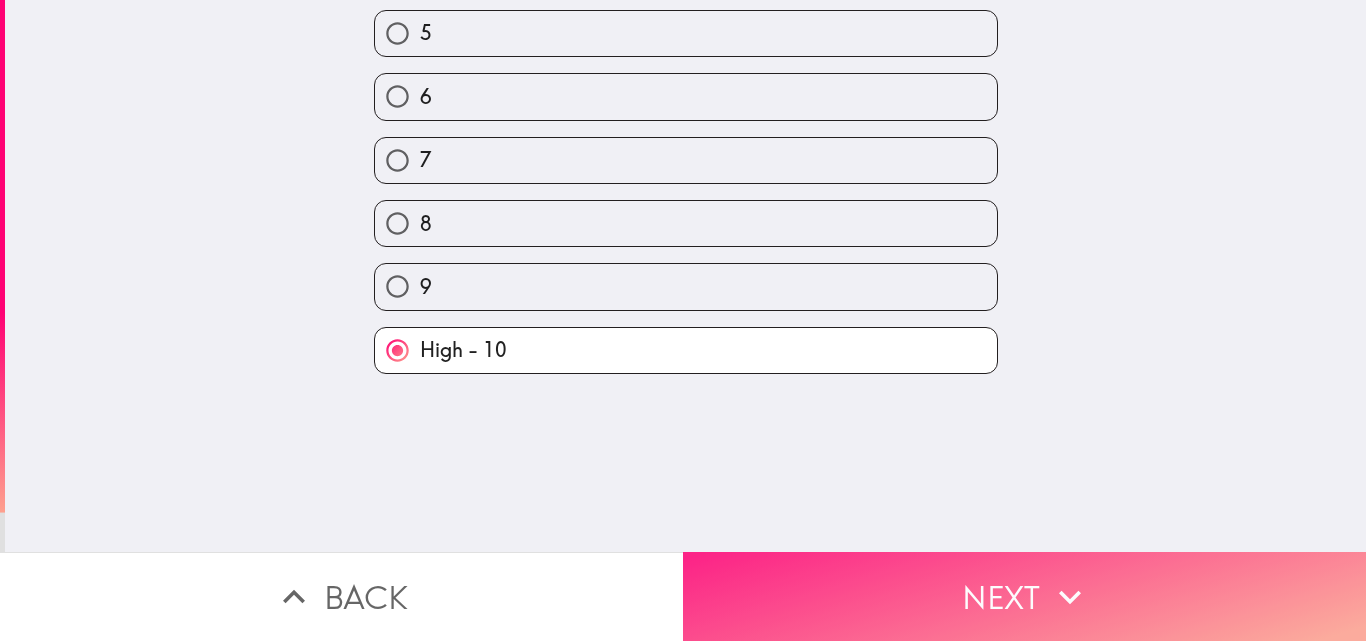 scroll, scrollTop: 0, scrollLeft: 0, axis: both 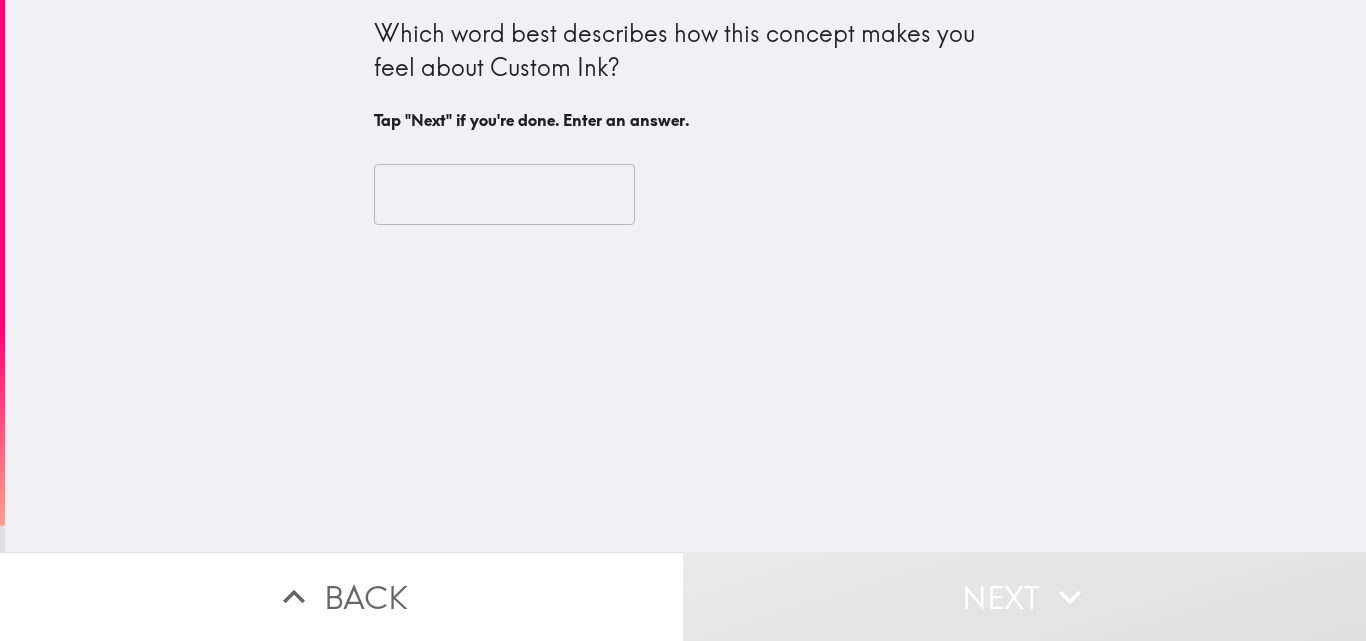 click on "​" at bounding box center (686, 195) 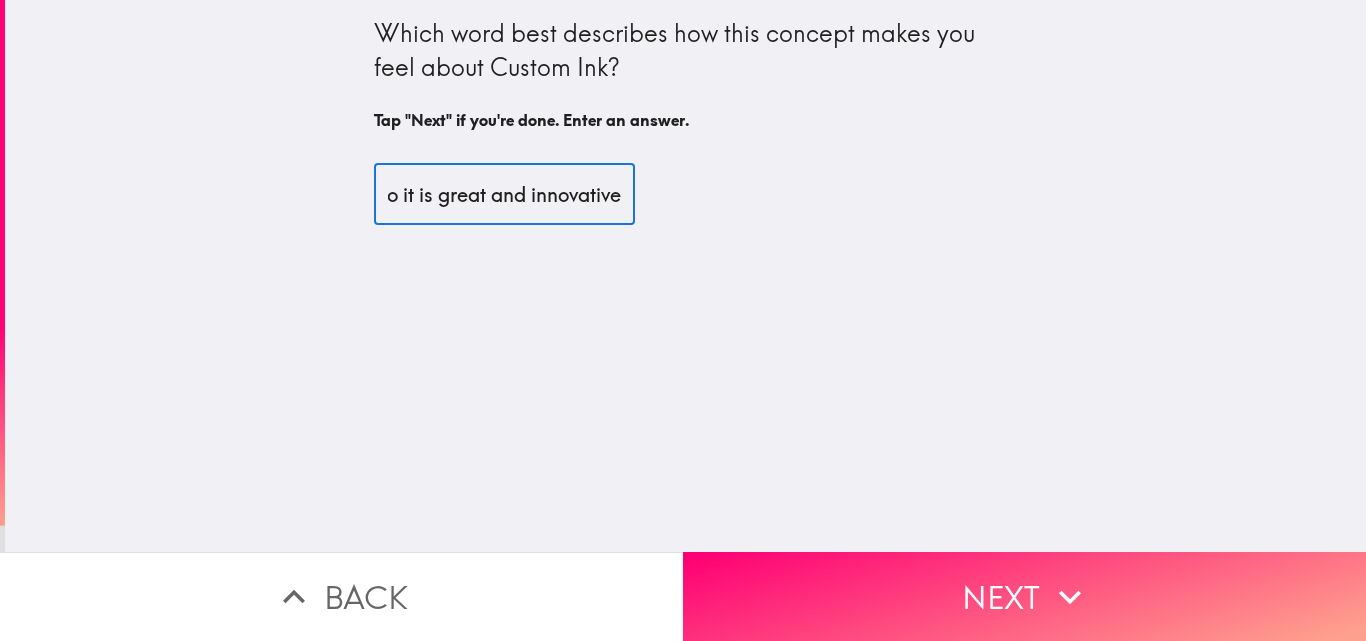 scroll, scrollTop: 0, scrollLeft: 965, axis: horizontal 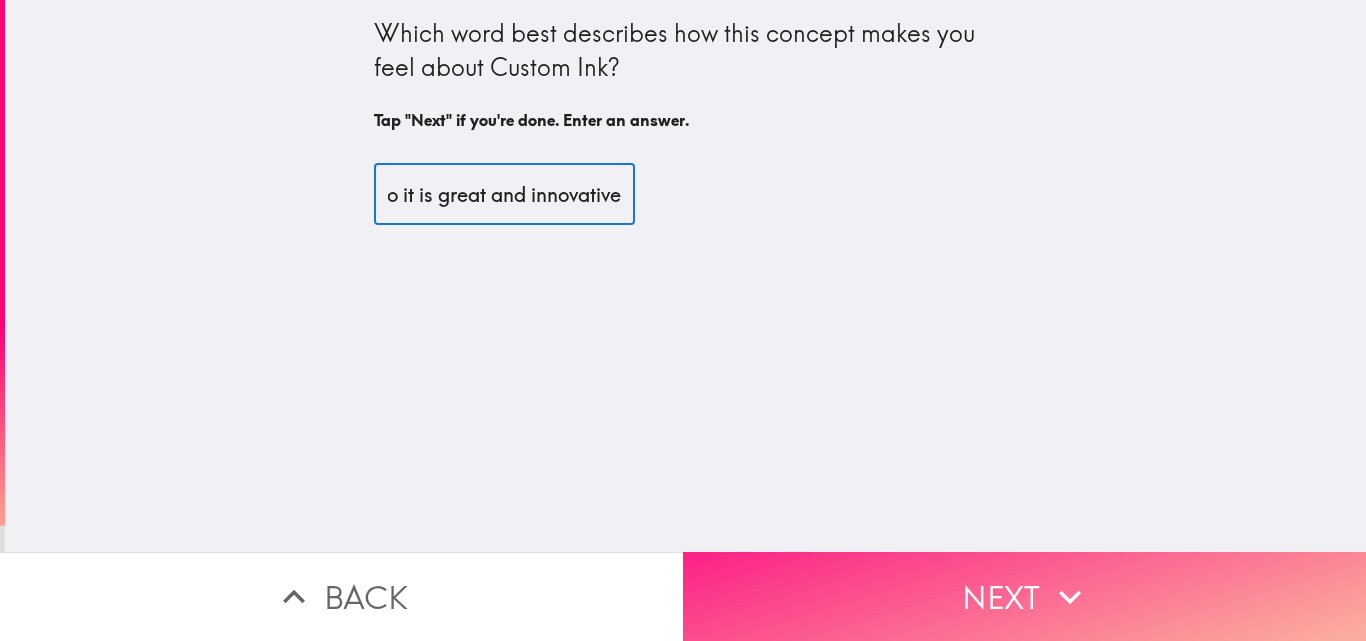 type on "It makes me to trust cystom ink more, make me to understand them , make me to love them more and also it is great and innovative" 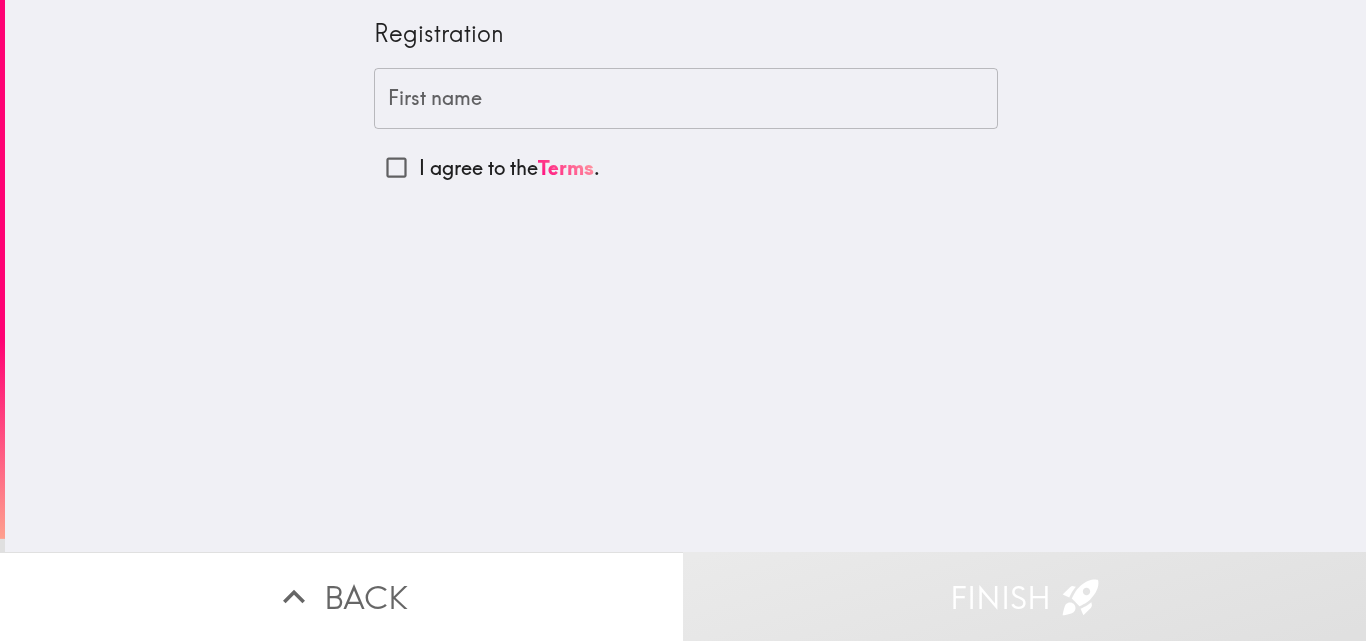 click on "First name" at bounding box center [686, 99] 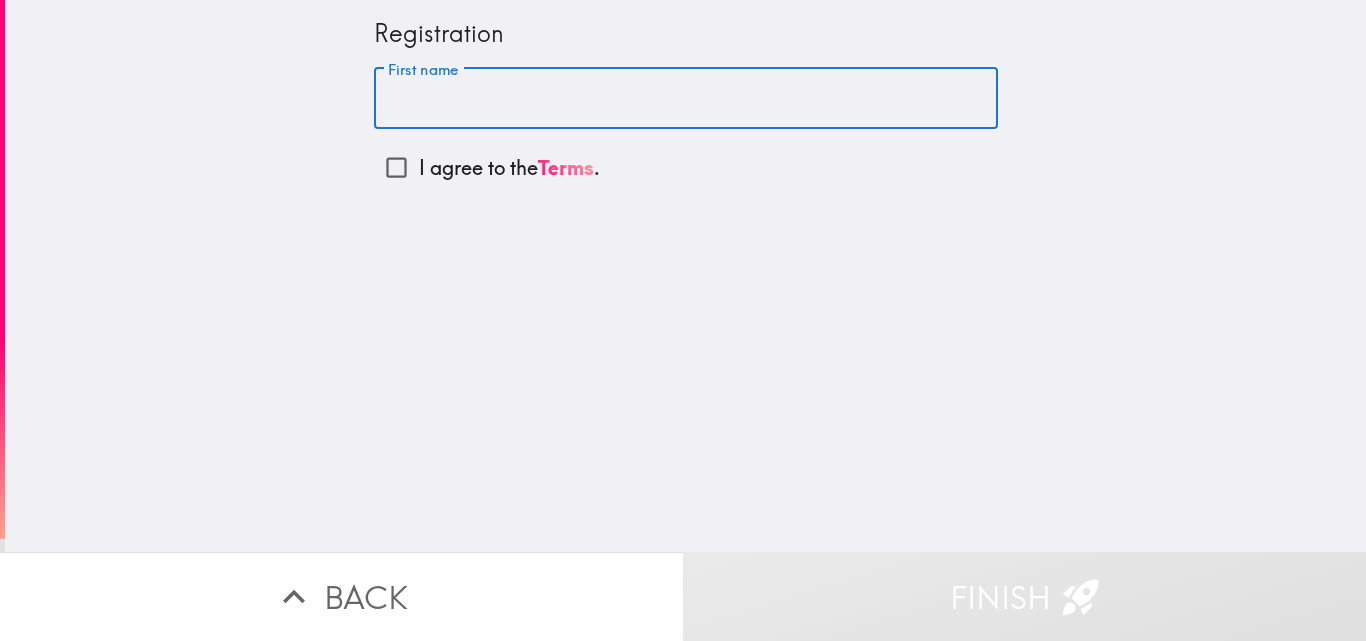 type on "[PERSON_NAME]" 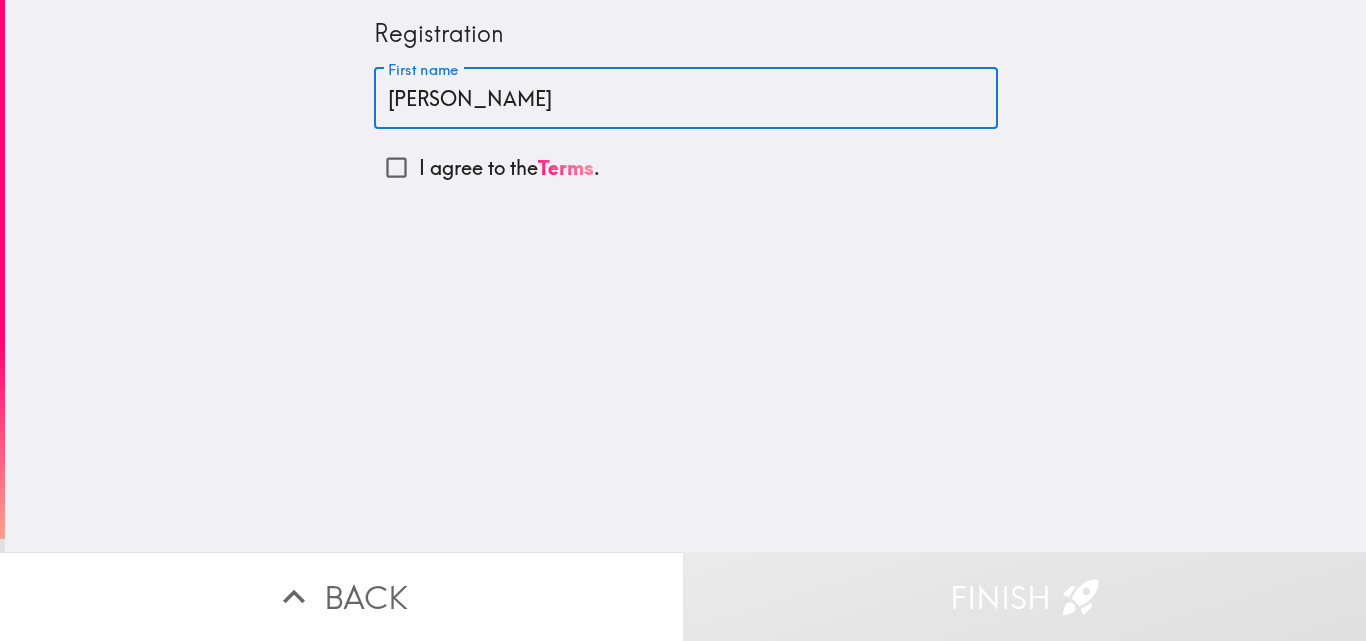 click on "I agree to the  Terms ." at bounding box center (509, 168) 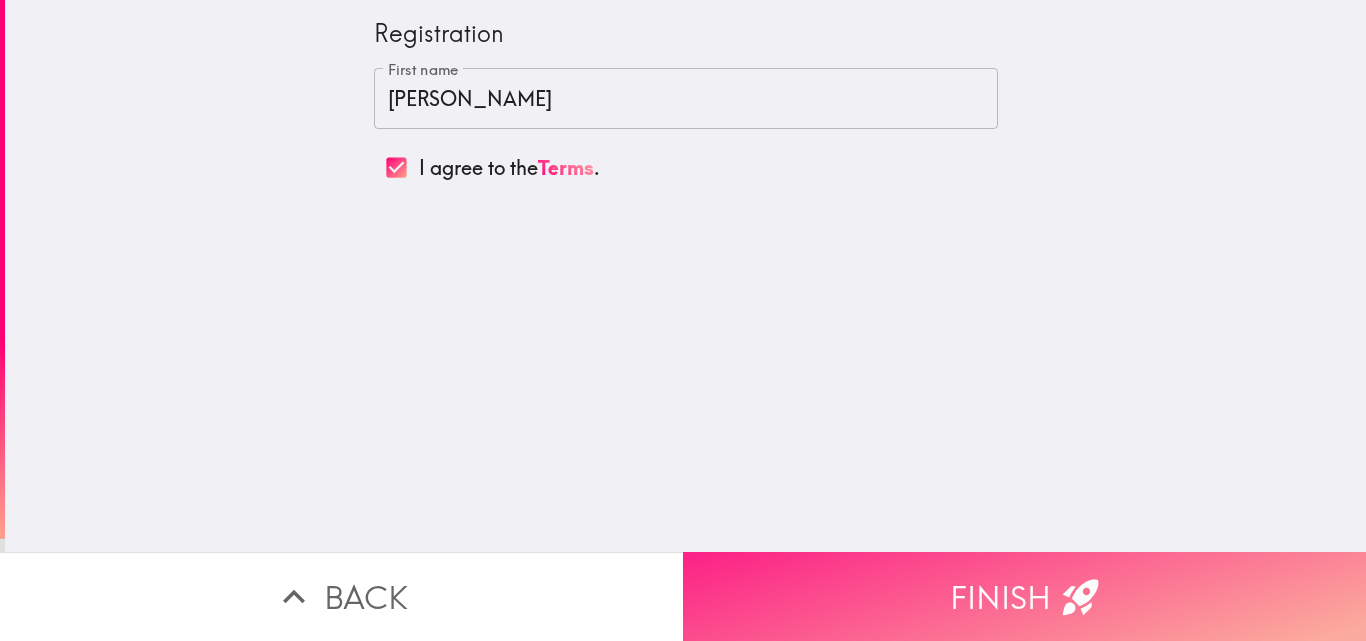 click on "Finish" at bounding box center [1024, 596] 